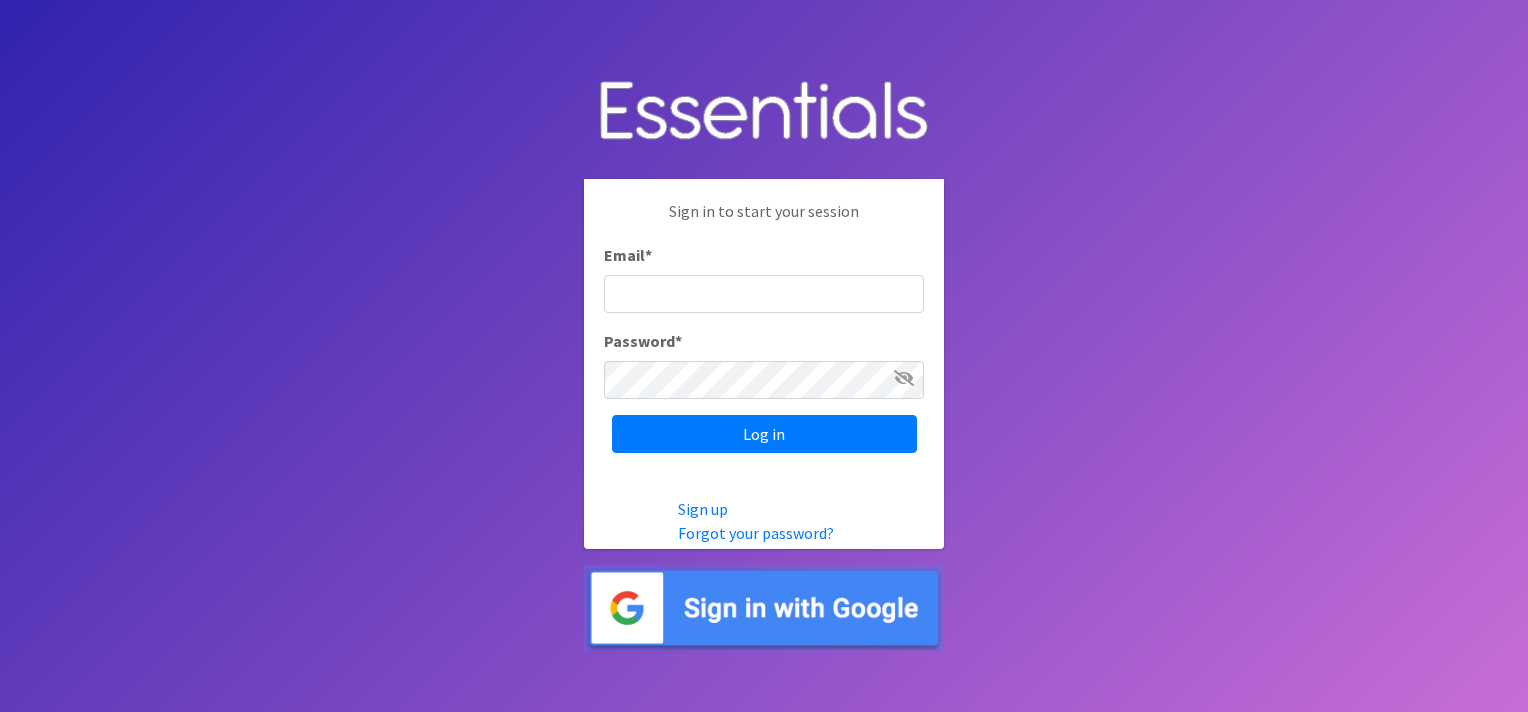 scroll, scrollTop: 0, scrollLeft: 0, axis: both 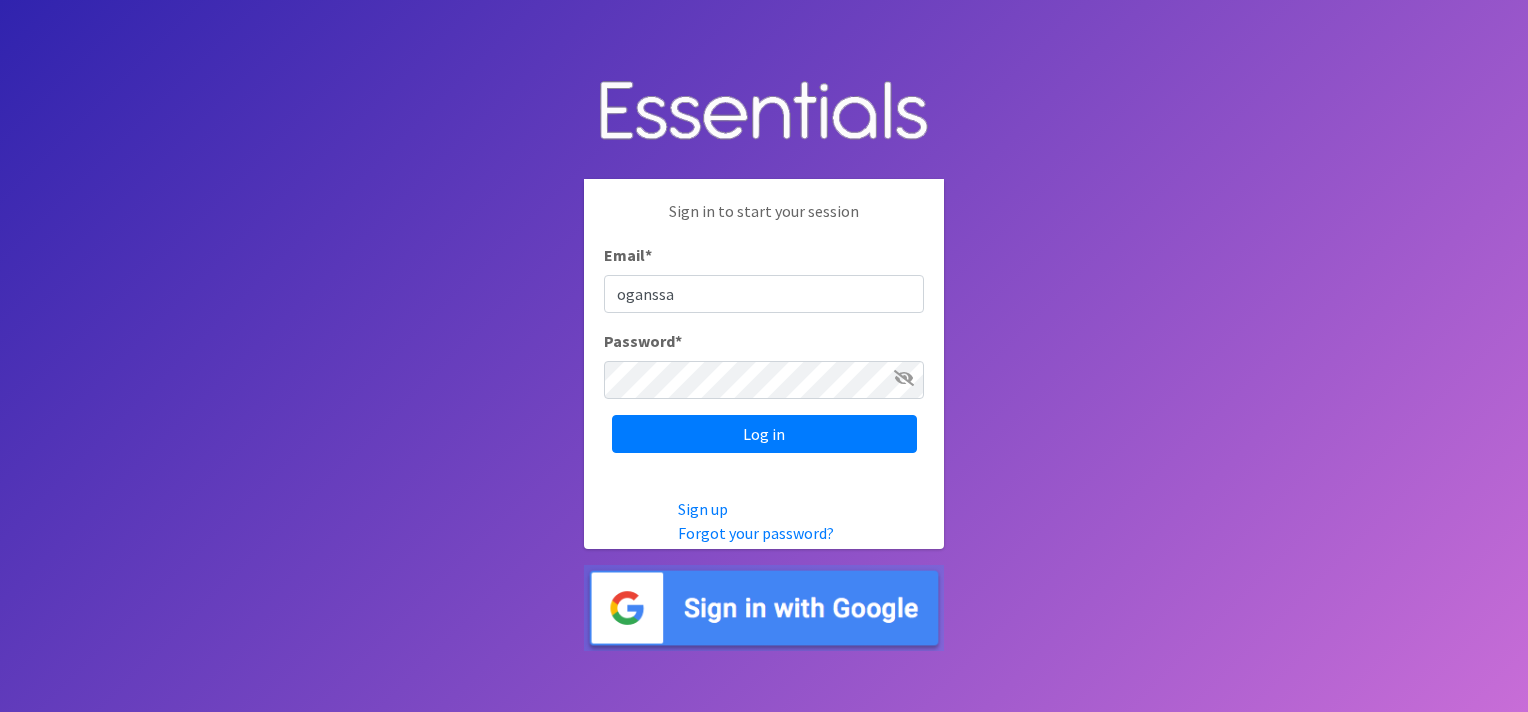type on "[LAST]" 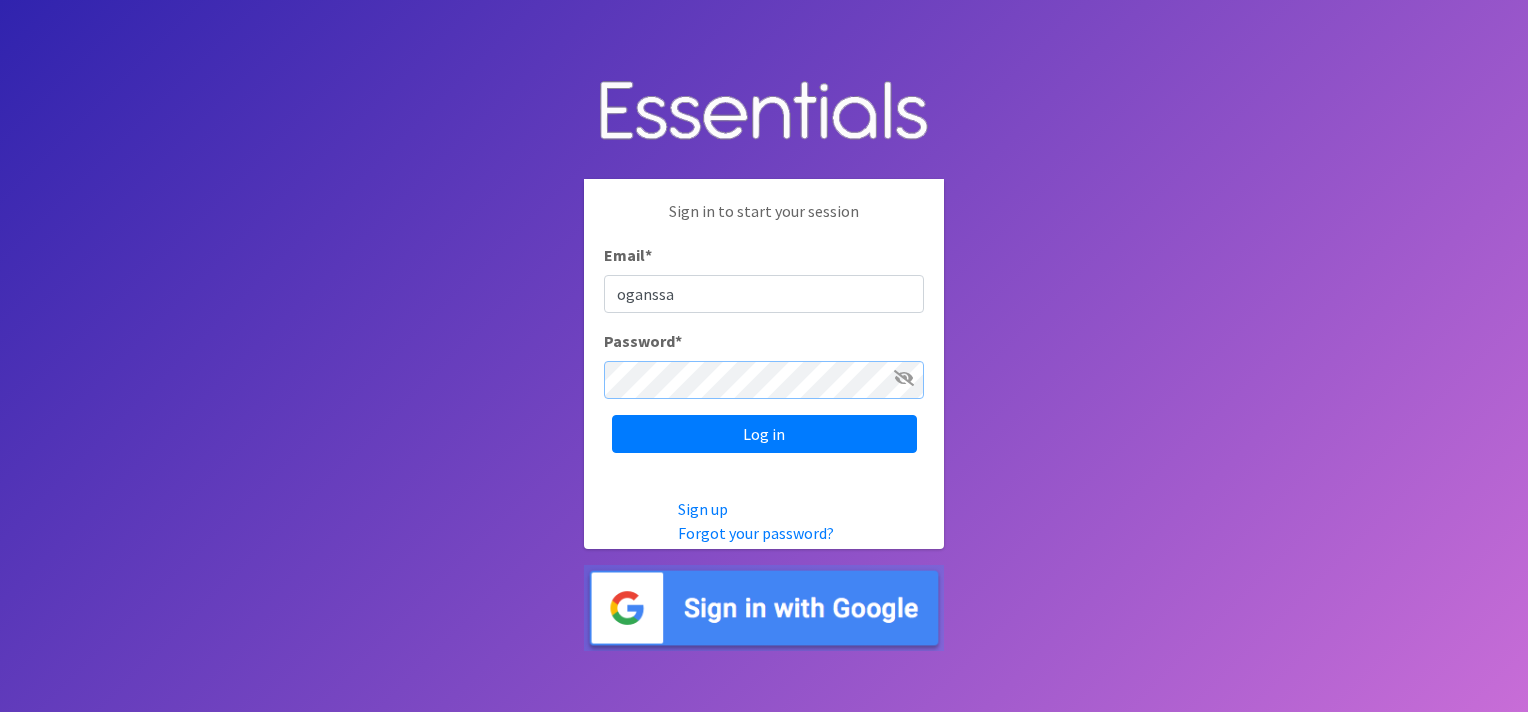 click on "Log in" at bounding box center (764, 434) 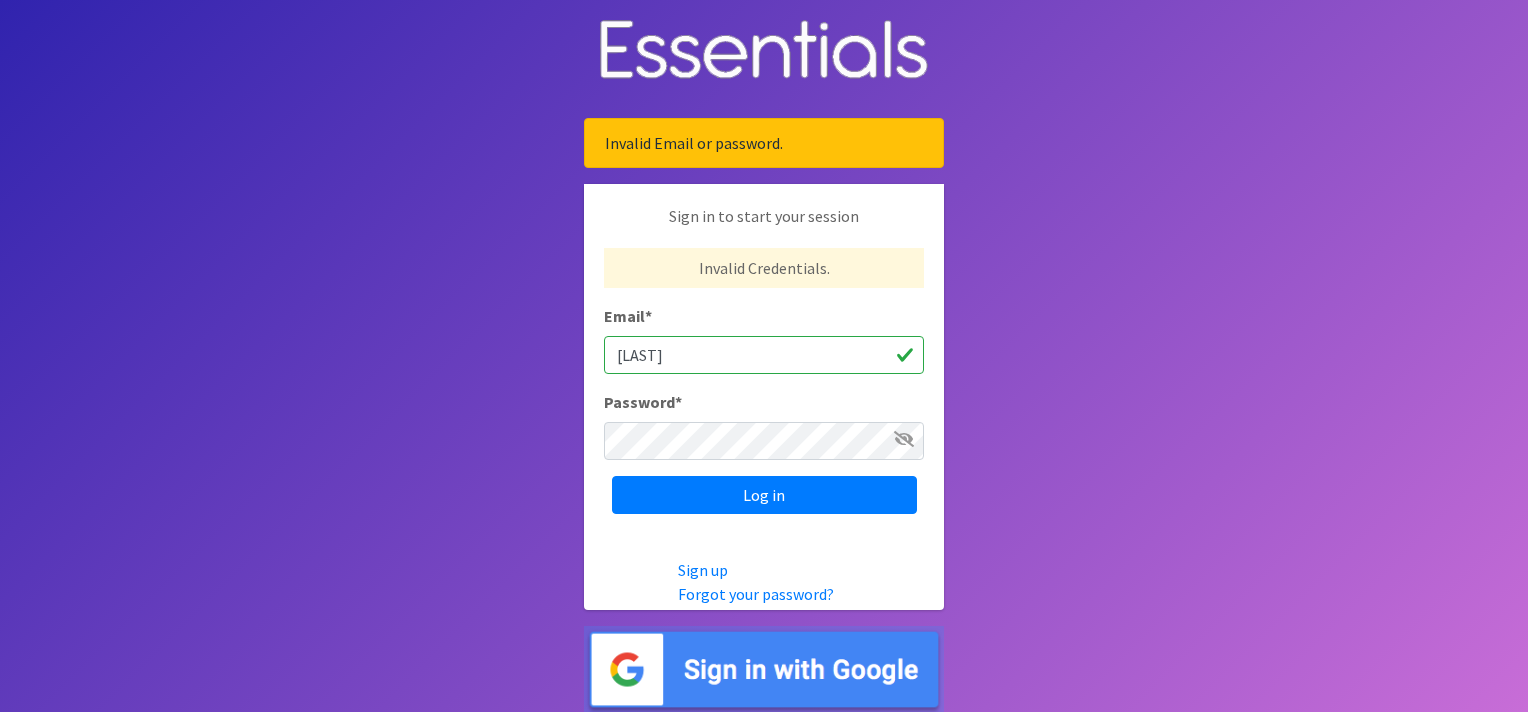 scroll, scrollTop: 0, scrollLeft: 0, axis: both 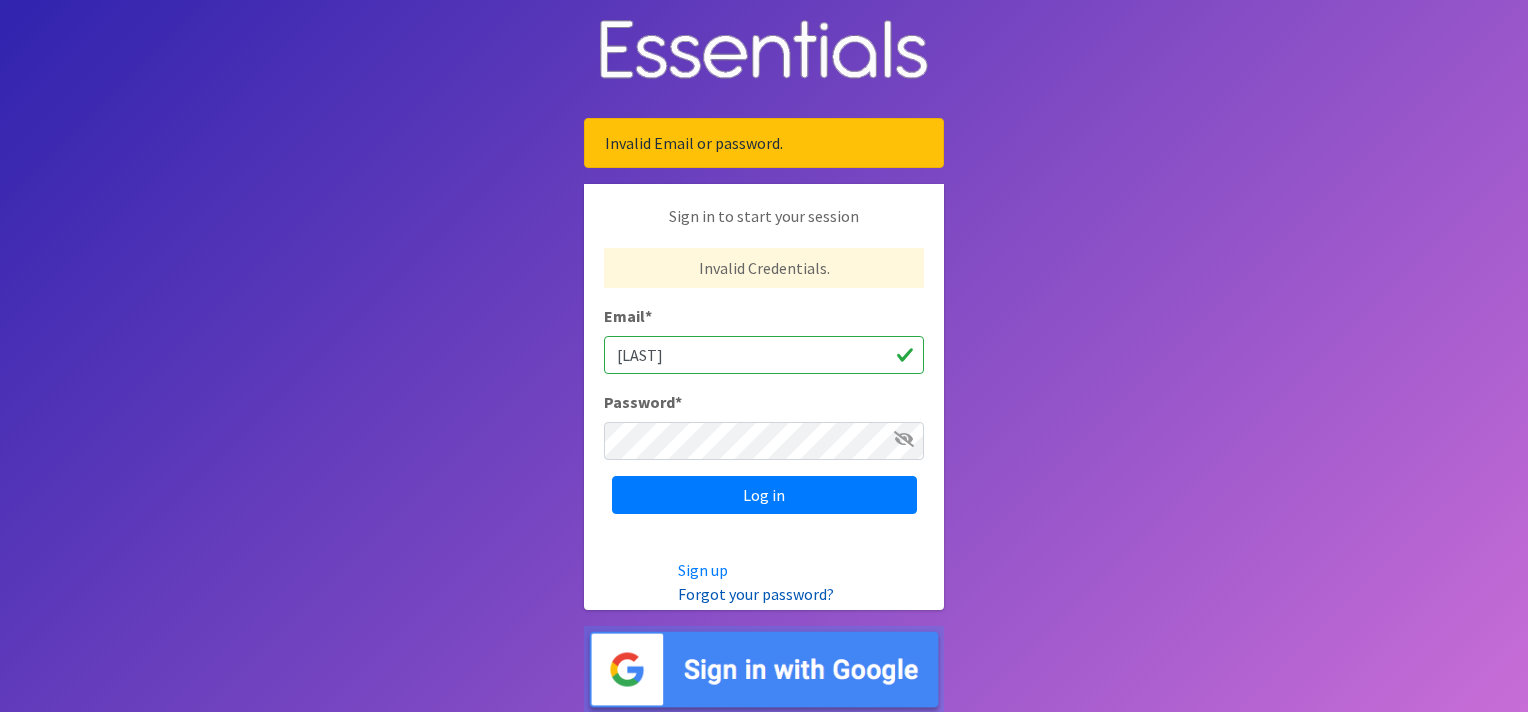click on "Forgot your password?" at bounding box center (756, 594) 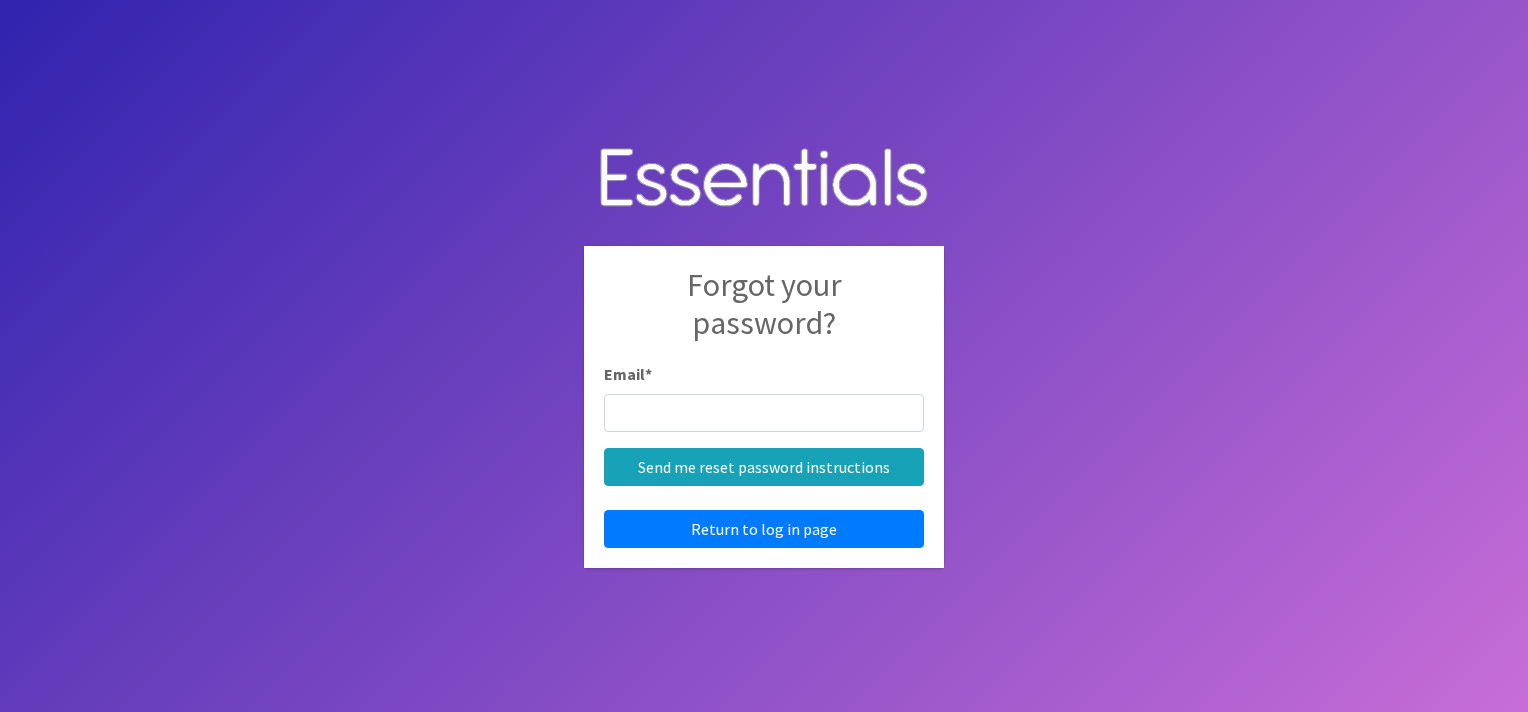 scroll, scrollTop: 0, scrollLeft: 0, axis: both 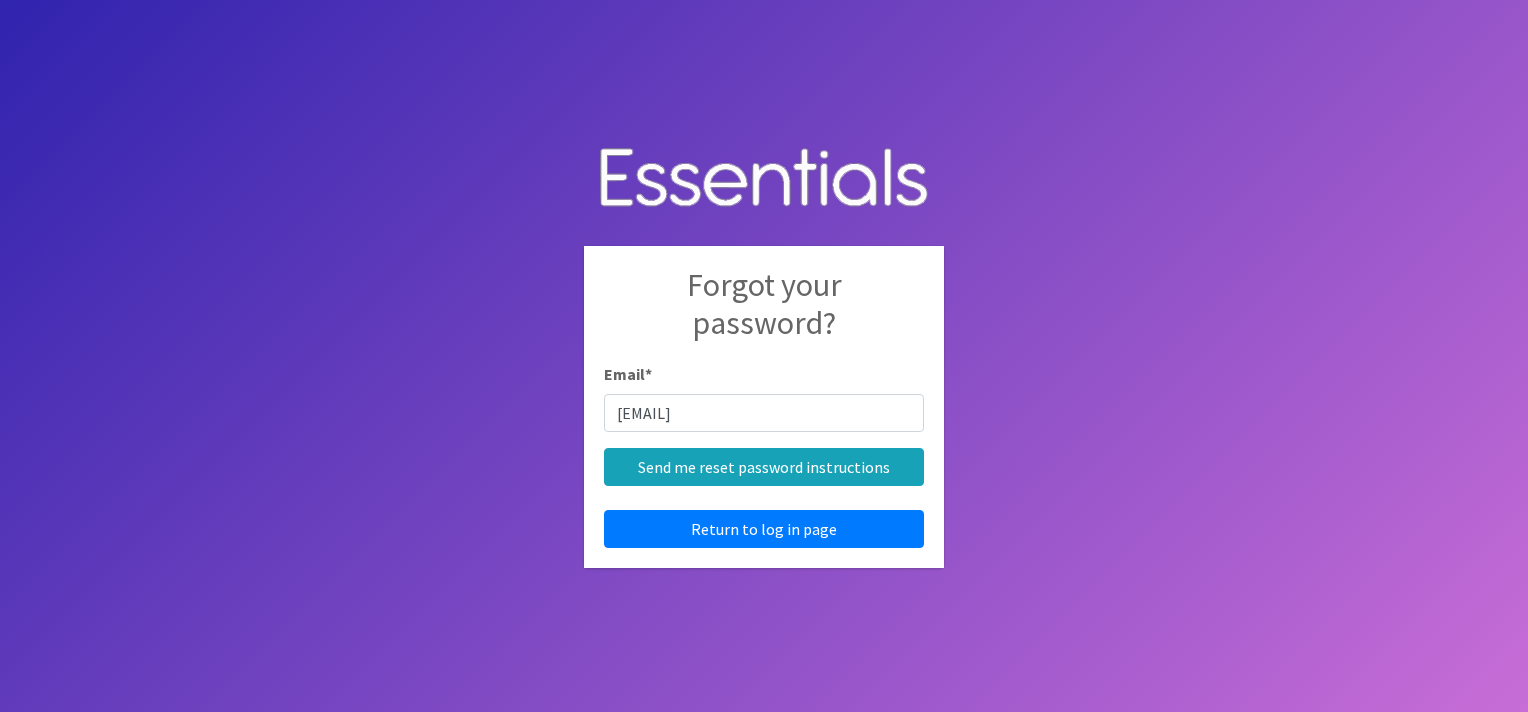 type on "oganssa@tulsaschools.org" 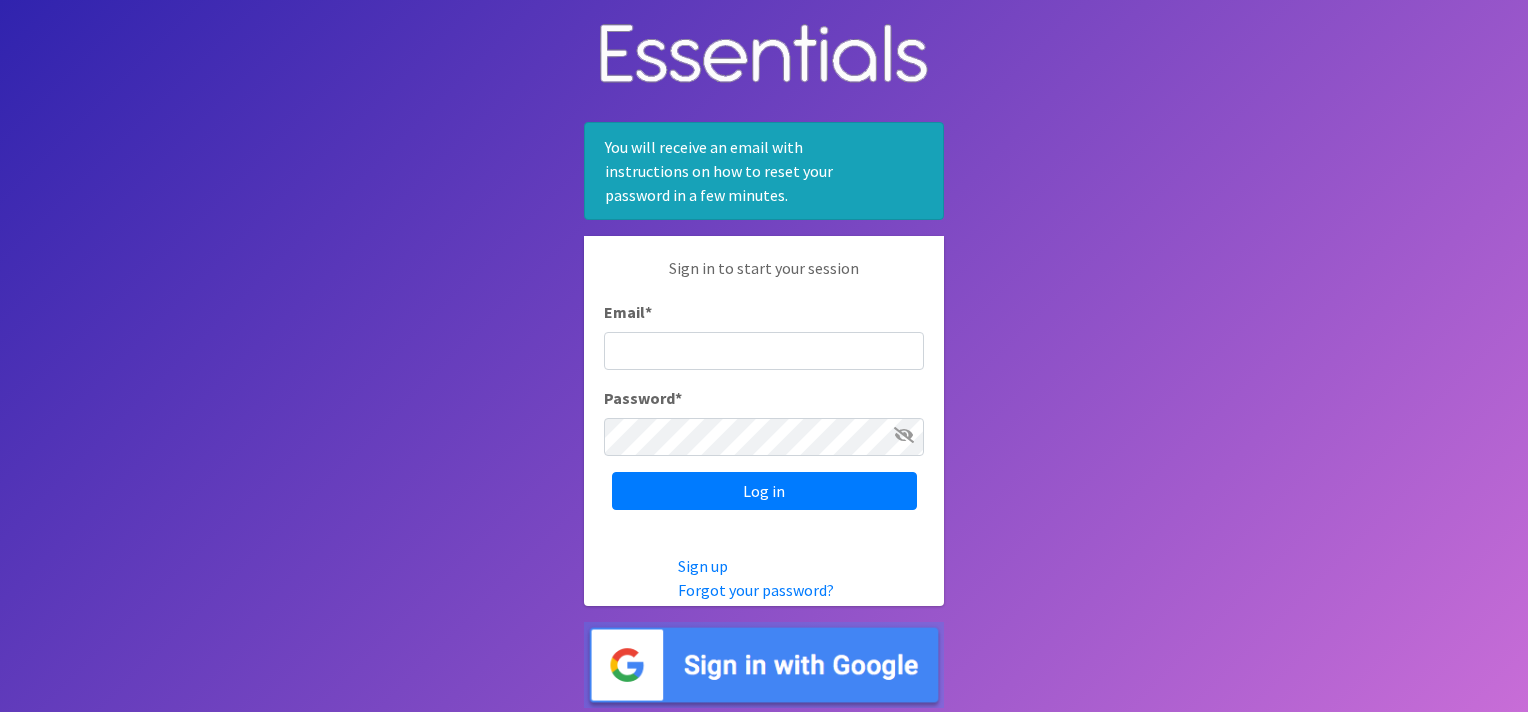 scroll, scrollTop: 0, scrollLeft: 0, axis: both 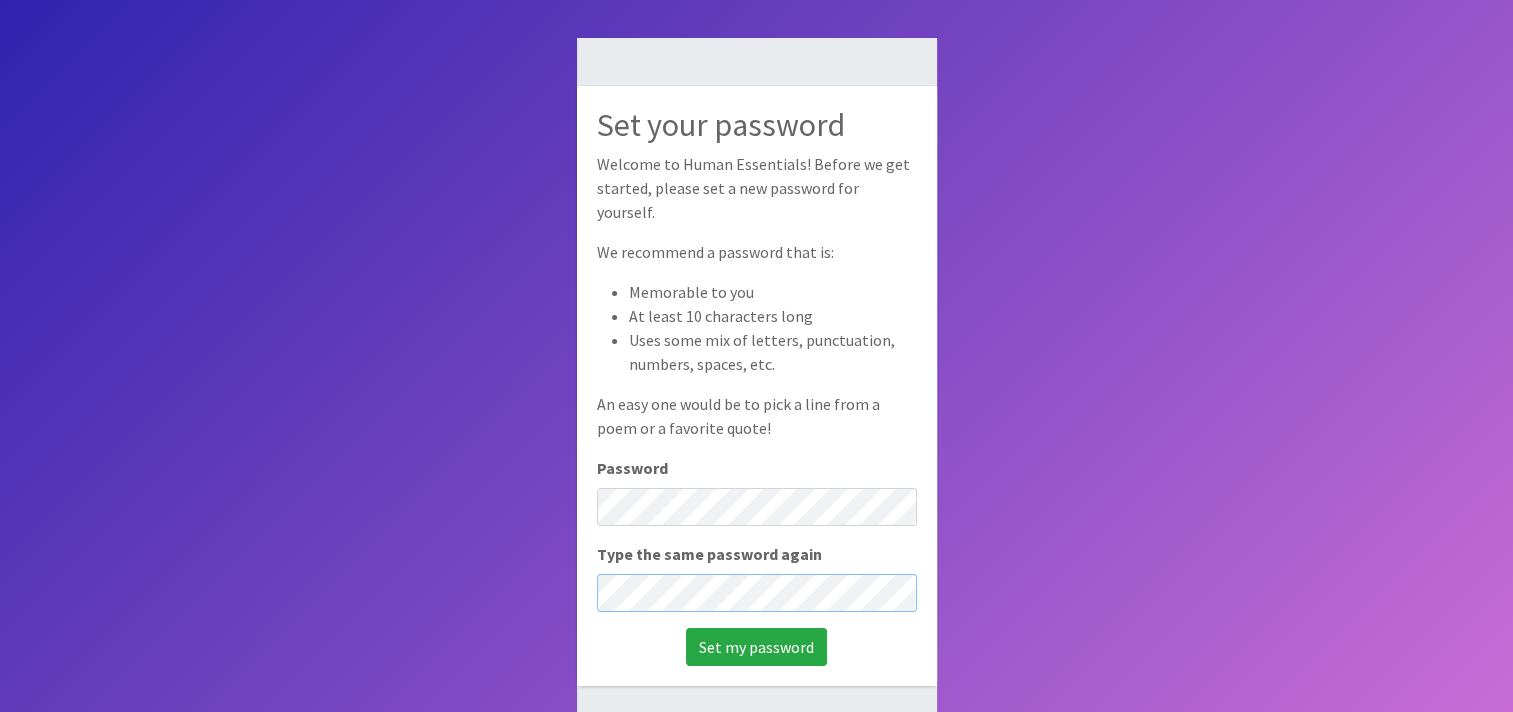 click on "Set my password" at bounding box center [756, 647] 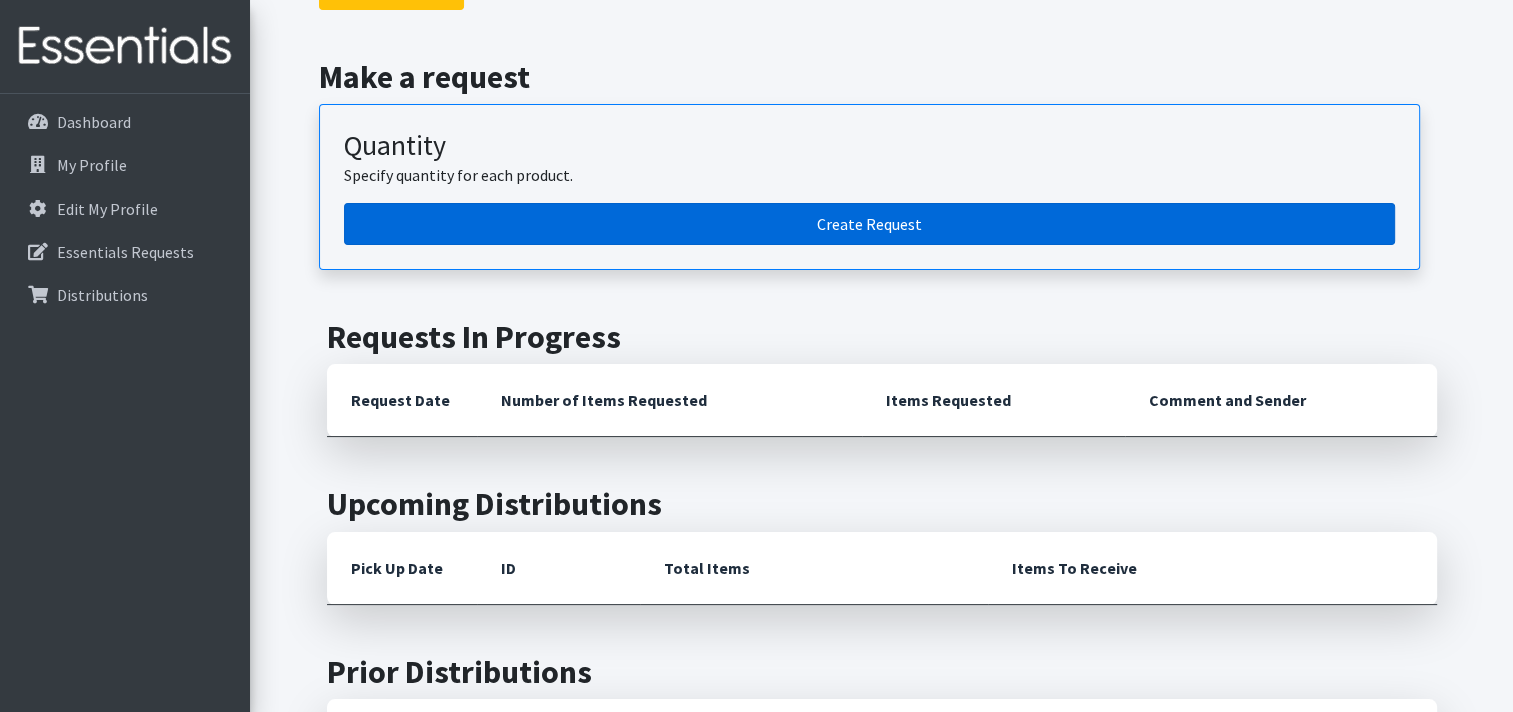 scroll, scrollTop: 212, scrollLeft: 0, axis: vertical 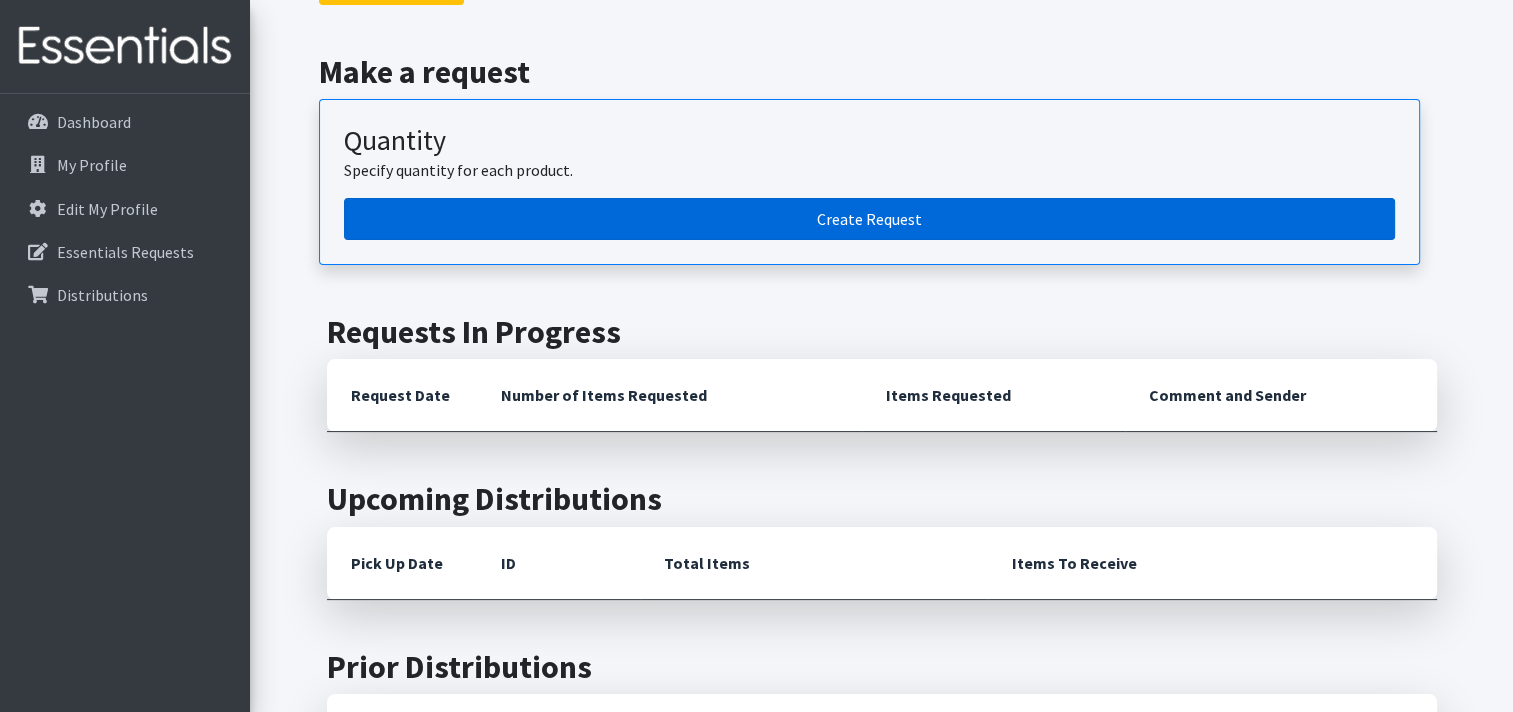click on "Create Request" at bounding box center [869, 219] 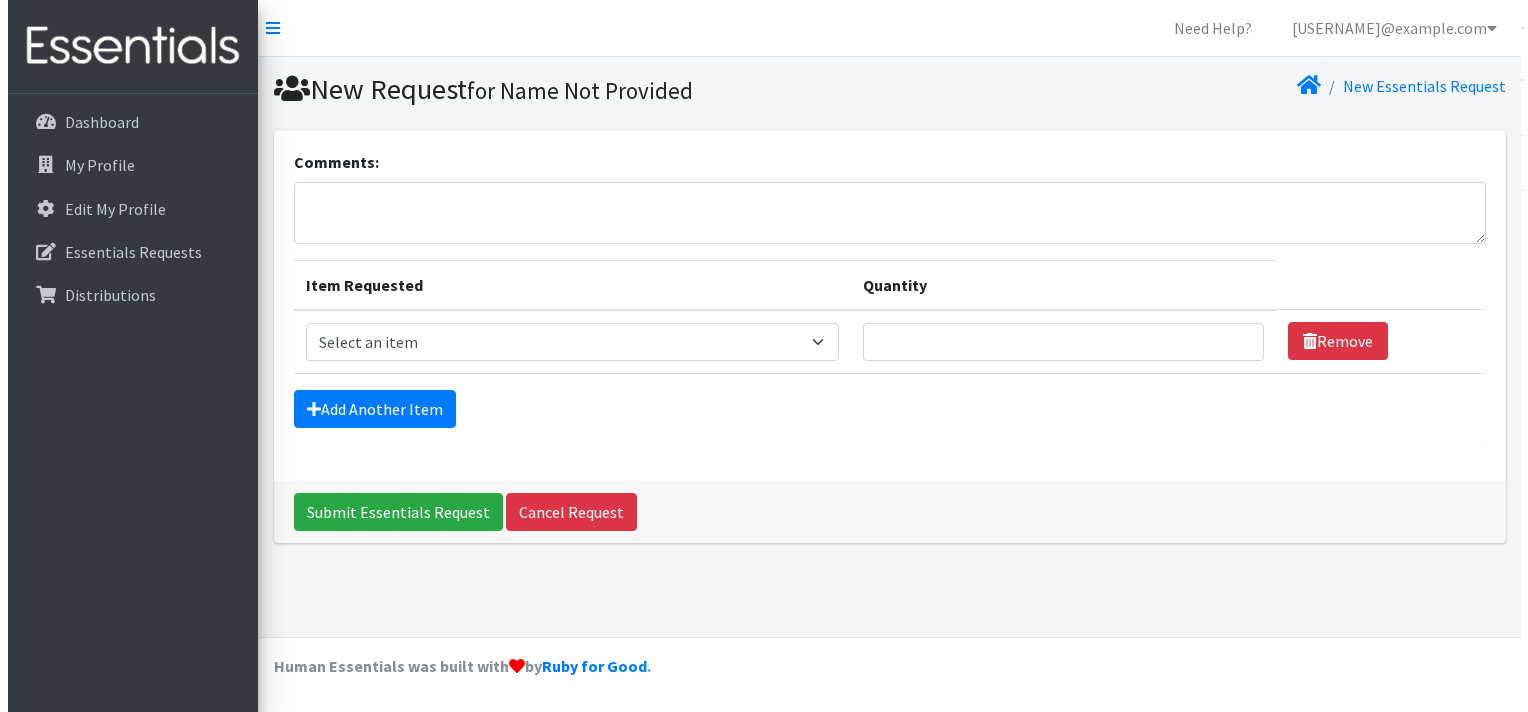 scroll, scrollTop: 0, scrollLeft: 0, axis: both 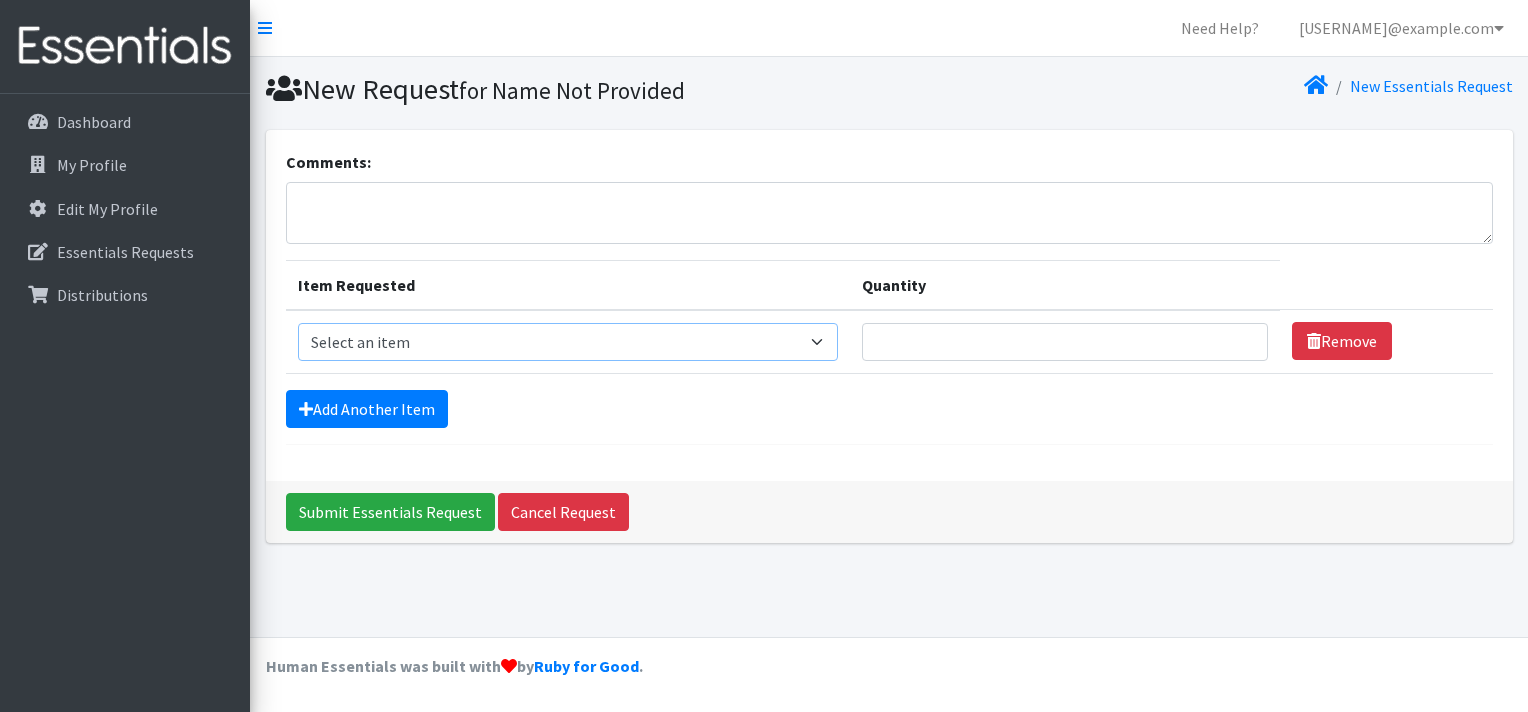 click on "Select an item
Liners (Pack of 100)
Makeup Bag (25)
Pads 1 (Pack of 25)
Pads 2 (Pack of 25)
Pads 3 (Pack of 25)
Pads 4 (Pack of 25)
Pads 5 (Pack of 25) LIMITED QUANTITIES
Tampon Regular (Pack of 25)
Tampon Super (Pack of 25)
Tampons Light (Pack of 25)" at bounding box center [568, 342] 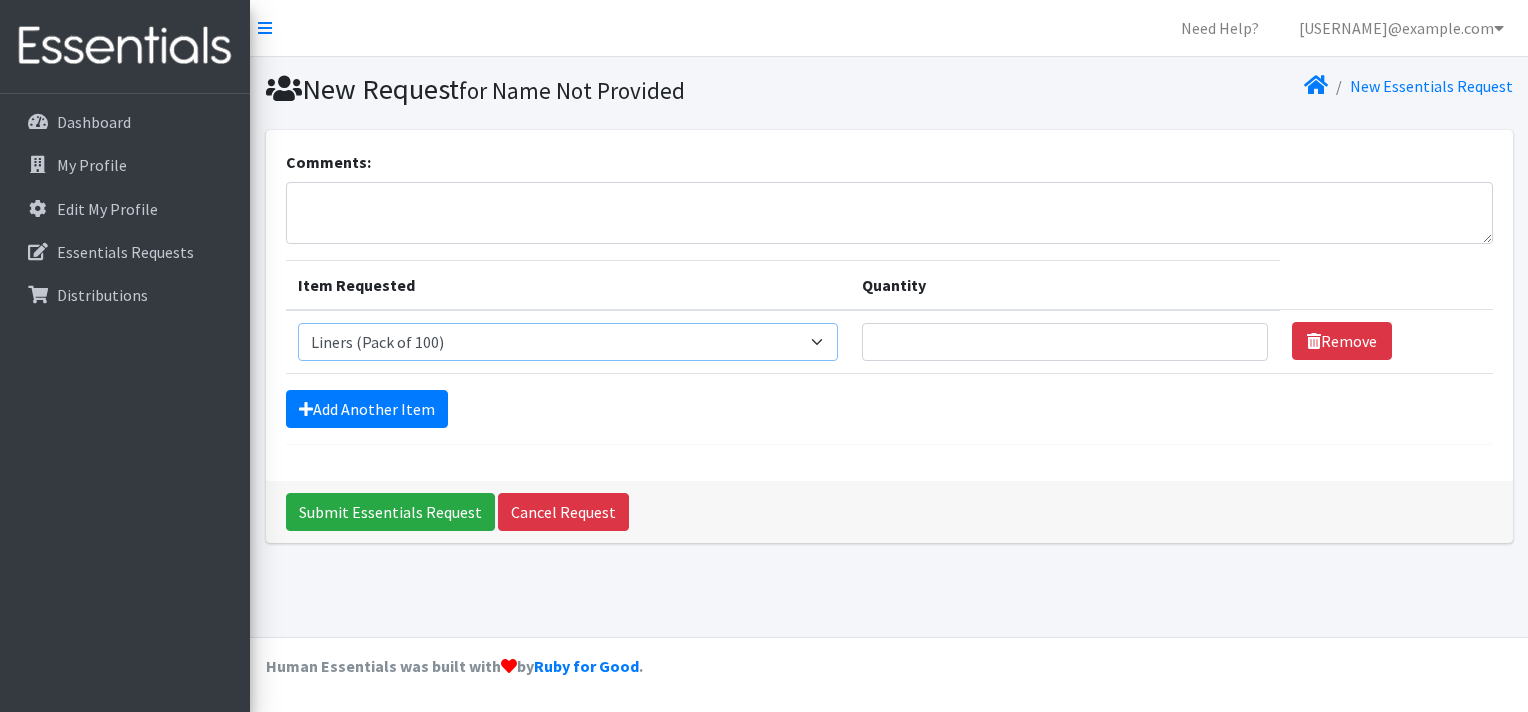 click on "Select an item
Liners (Pack of 100)
Makeup Bag (25)
Pads 1 (Pack of 25)
Pads 2 (Pack of 25)
Pads 3 (Pack of 25)
Pads 4 (Pack of 25)
Pads 5 (Pack of 25) LIMITED QUANTITIES
Tampon Regular (Pack of 25)
Tampon Super (Pack of 25)
Tampons Light (Pack of 25)" at bounding box center (568, 342) 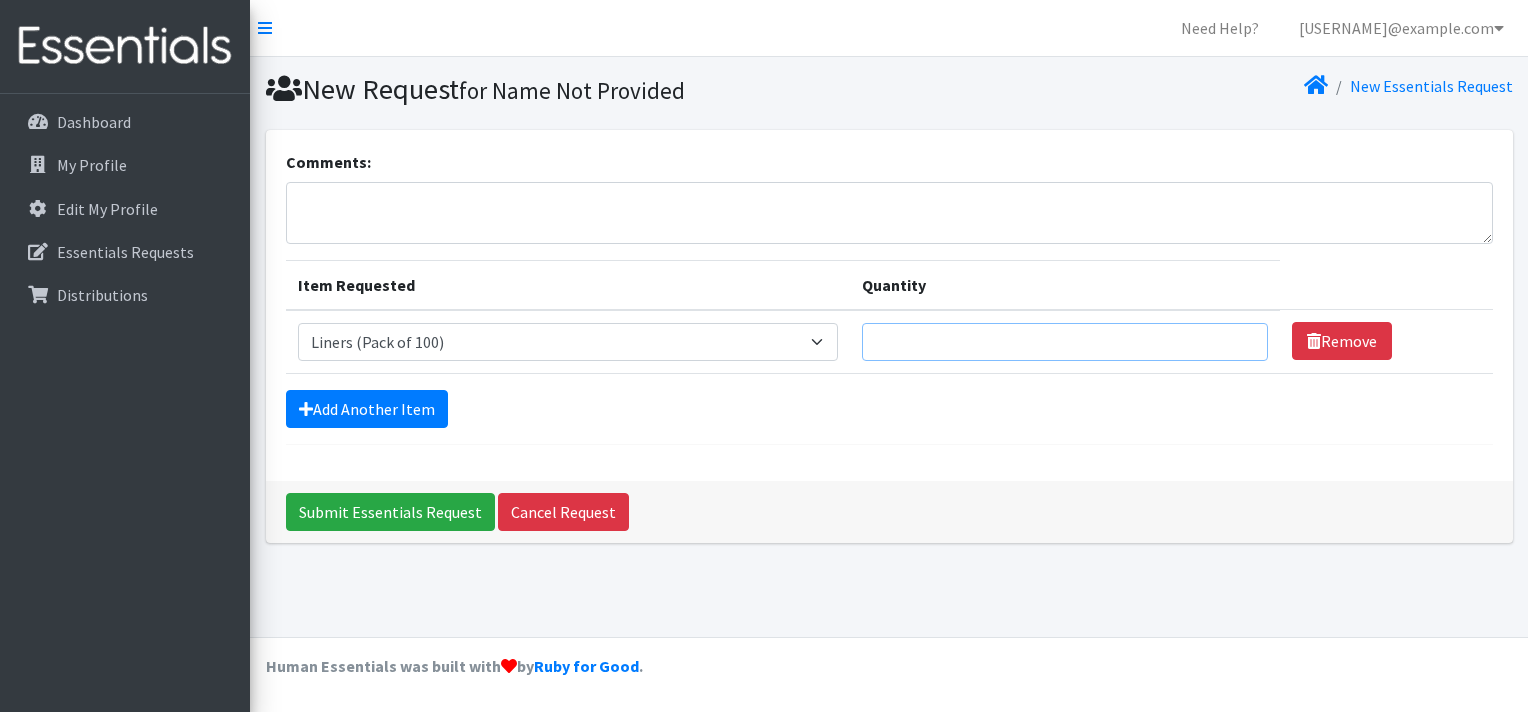click on "Quantity" at bounding box center [1065, 342] 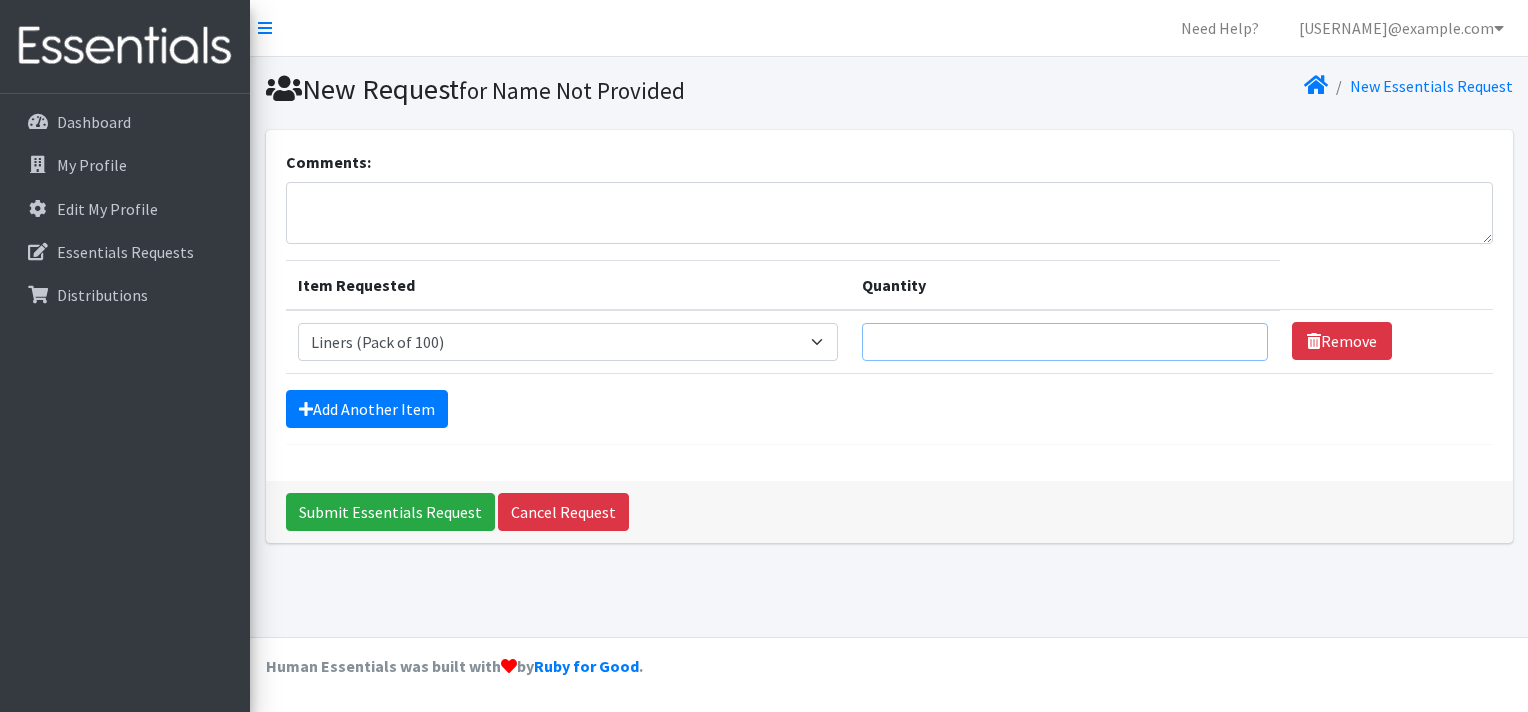 click on "Quantity" at bounding box center (1065, 342) 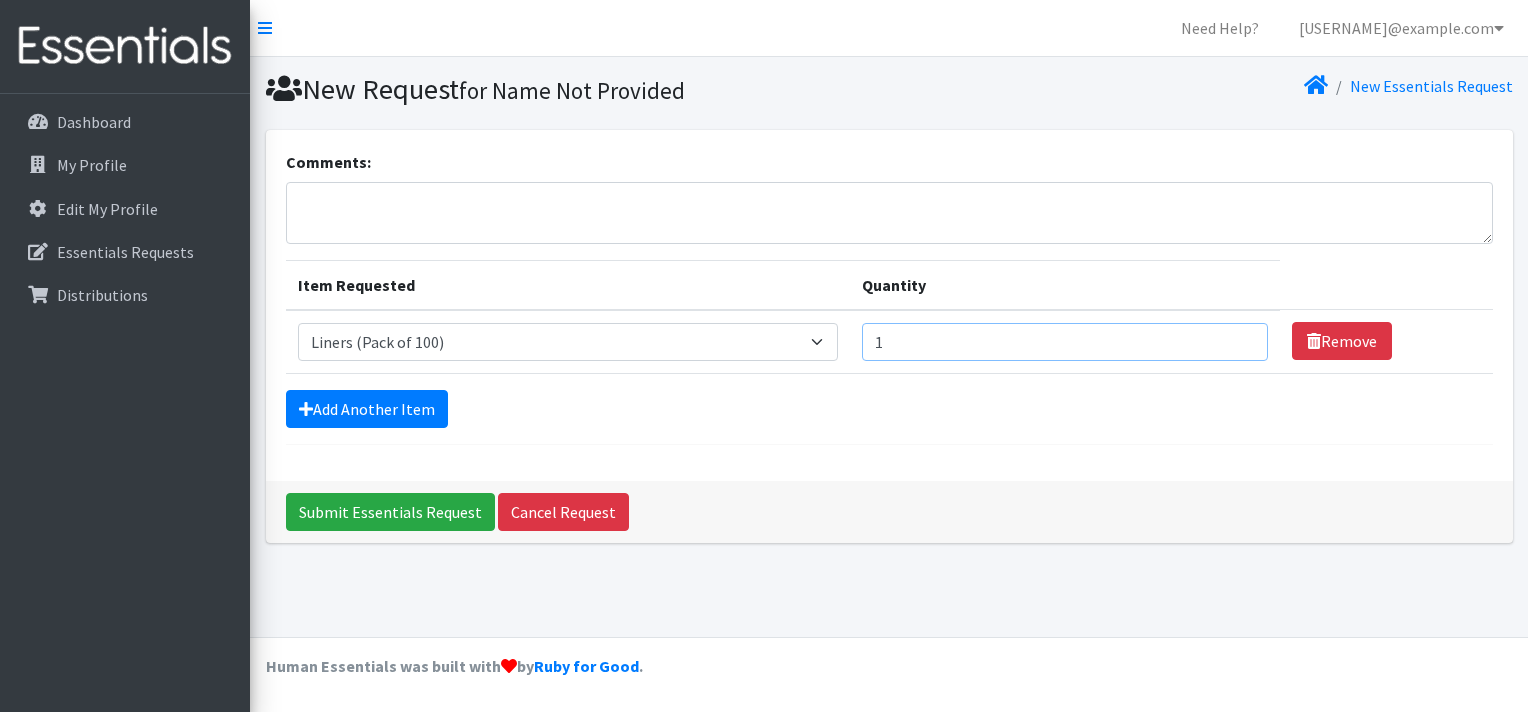 type on "1" 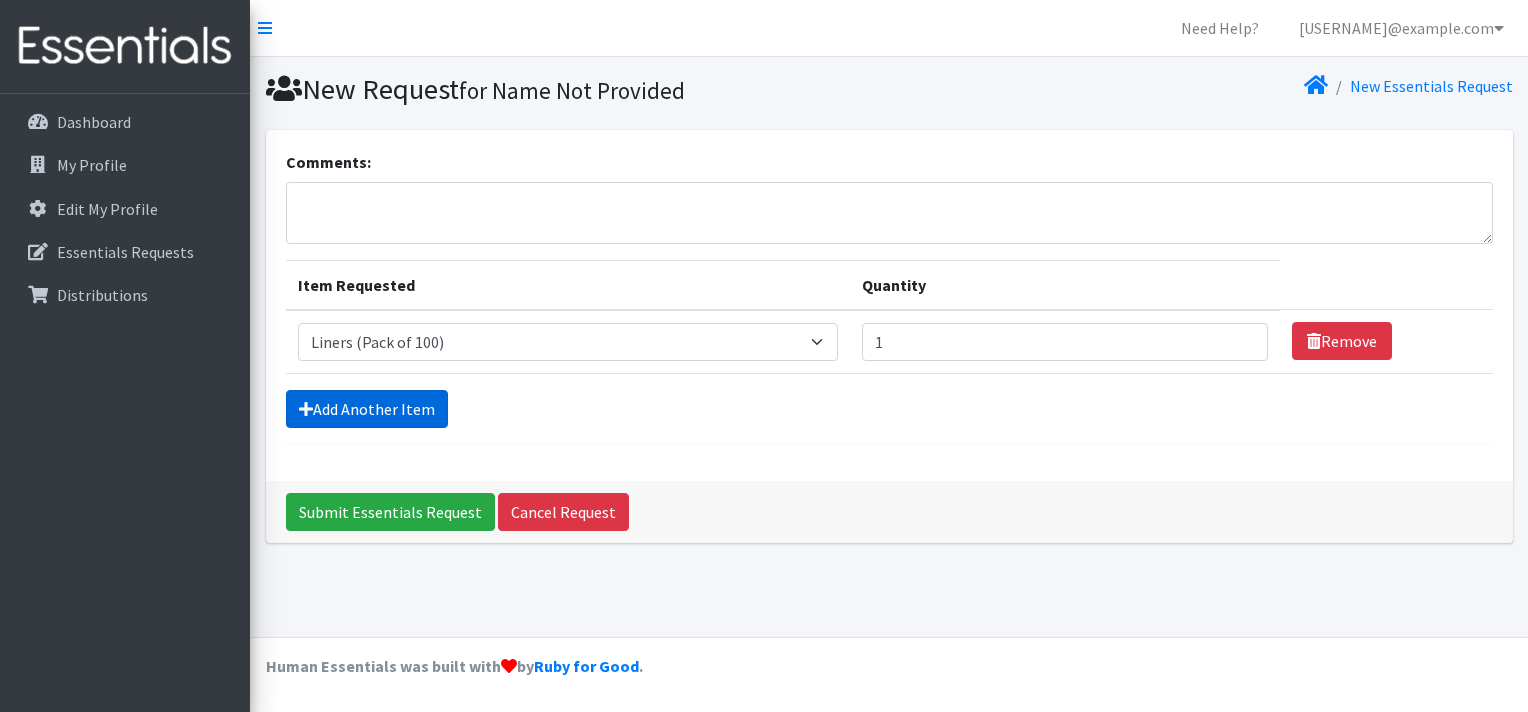 click on "Add Another Item" at bounding box center (367, 409) 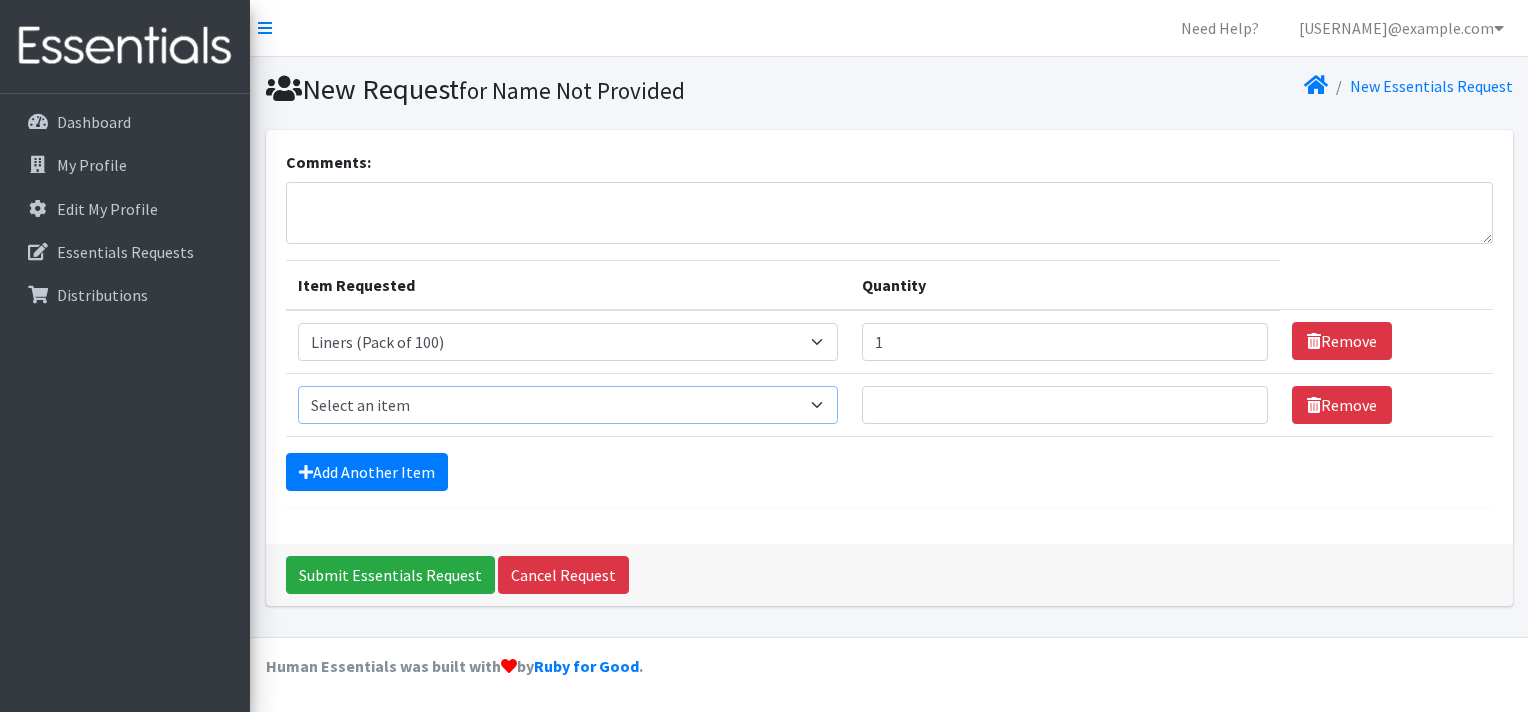 click on "Select an item
Liners (Pack of 100)
Makeup Bag (25)
Pads 1 (Pack of 25)
Pads 2 (Pack of 25)
Pads 3 (Pack of 25)
Pads 4 (Pack of 25)
Pads 5 (Pack of 25) LIMITED QUANTITIES
Tampon Regular (Pack of 25)
Tampon Super (Pack of 25)
Tampons Light (Pack of 25)" at bounding box center (568, 405) 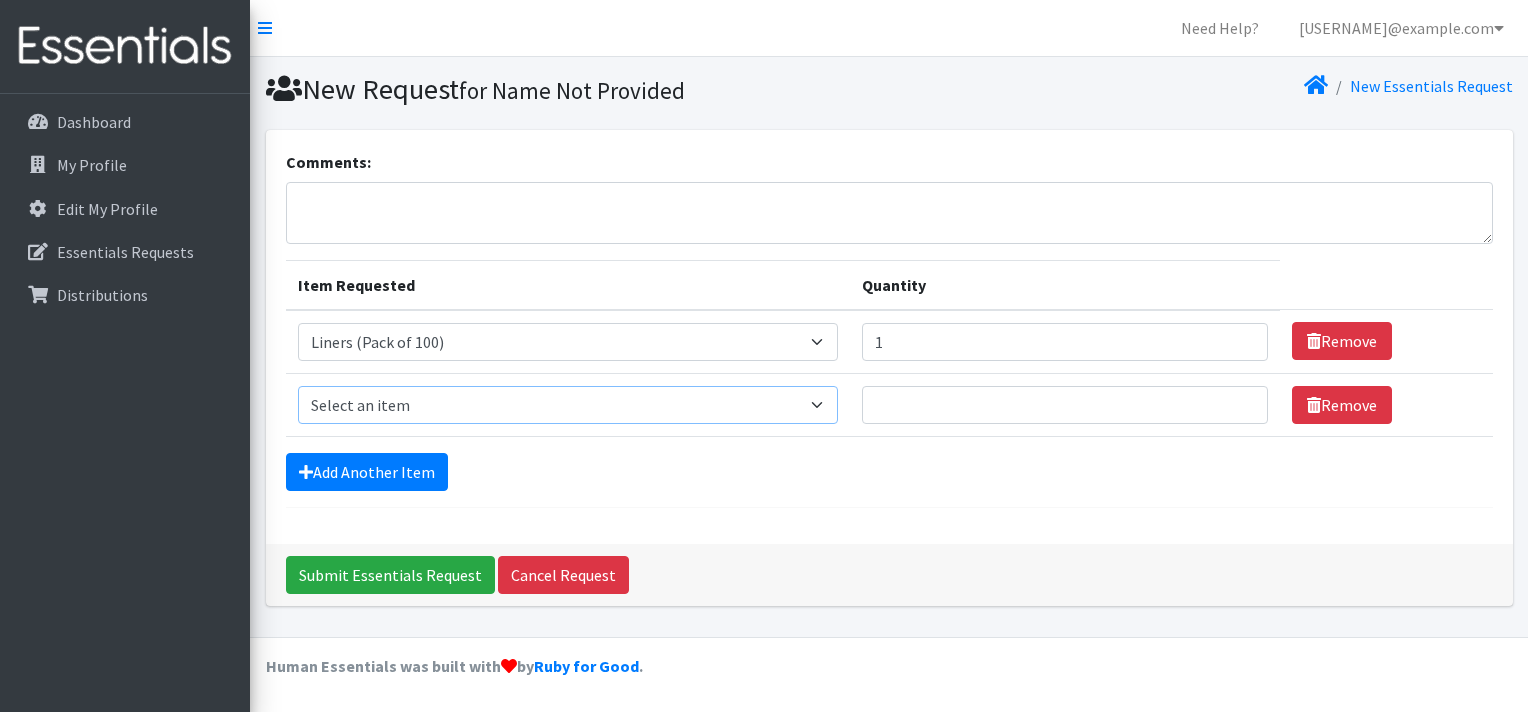 select on "13585" 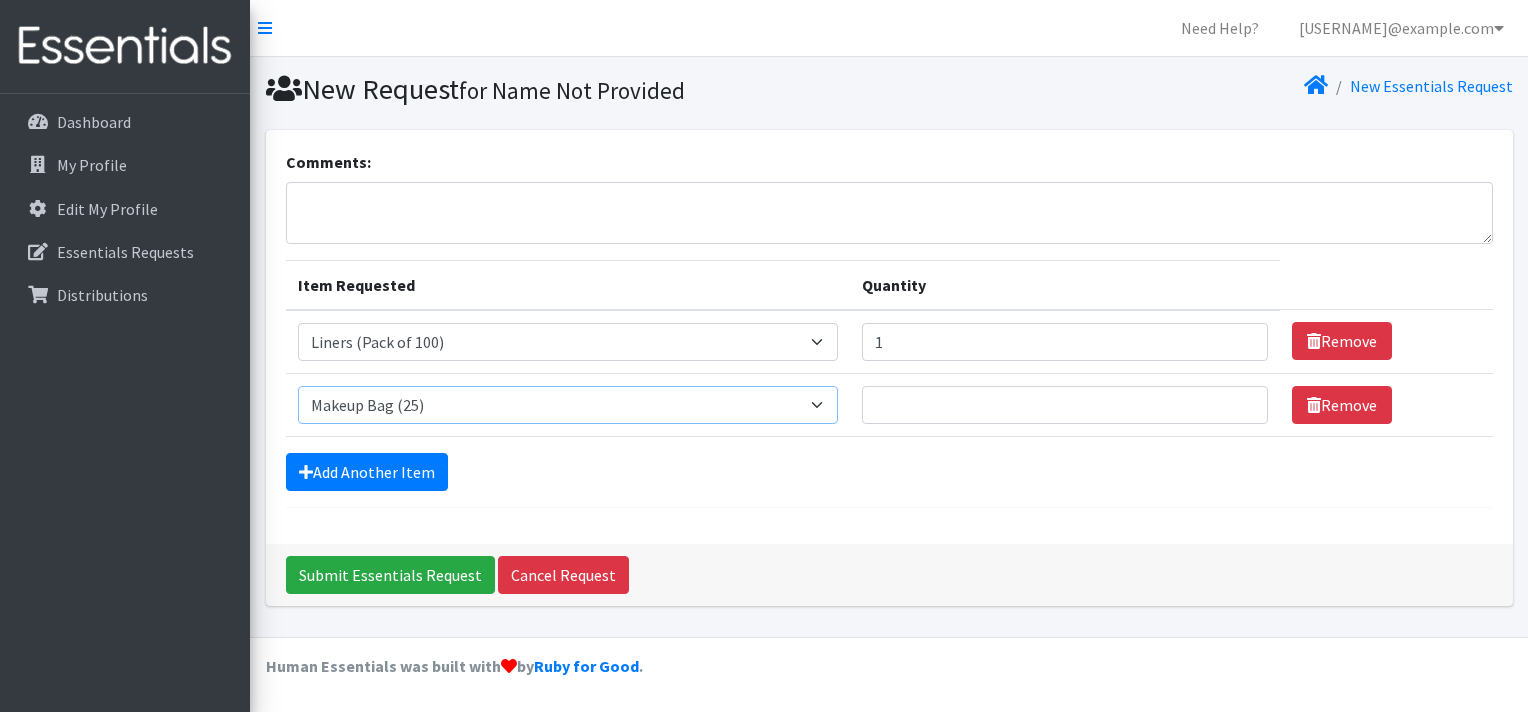 click on "Select an item
Liners (Pack of 100)
Makeup Bag (25)
Pads 1 (Pack of 25)
Pads 2 (Pack of 25)
Pads 3 (Pack of 25)
Pads 4 (Pack of 25)
Pads 5 (Pack of 25) LIMITED QUANTITIES
Tampon Regular (Pack of 25)
Tampon Super (Pack of 25)
Tampons Light (Pack of 25)" at bounding box center (568, 405) 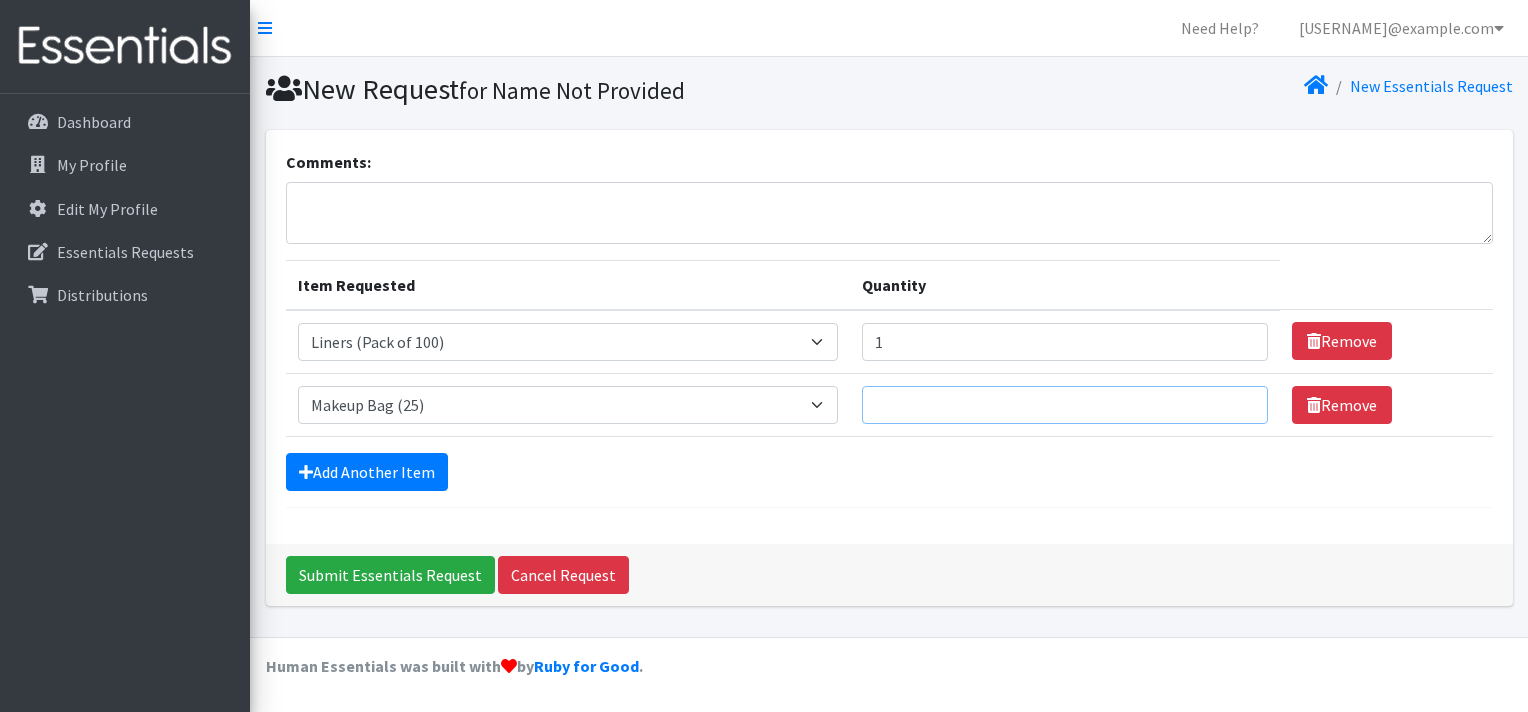 click on "Quantity" at bounding box center (1065, 405) 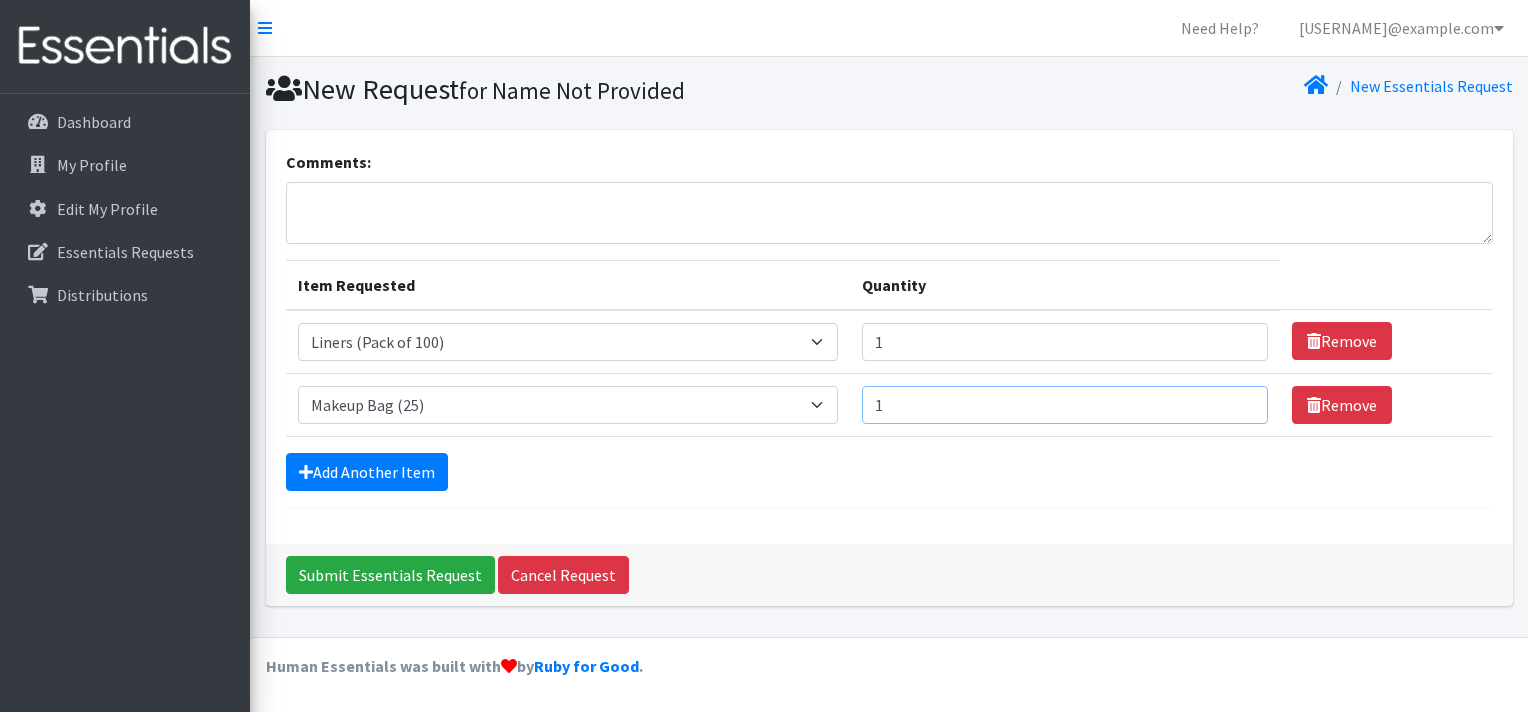 type on "1" 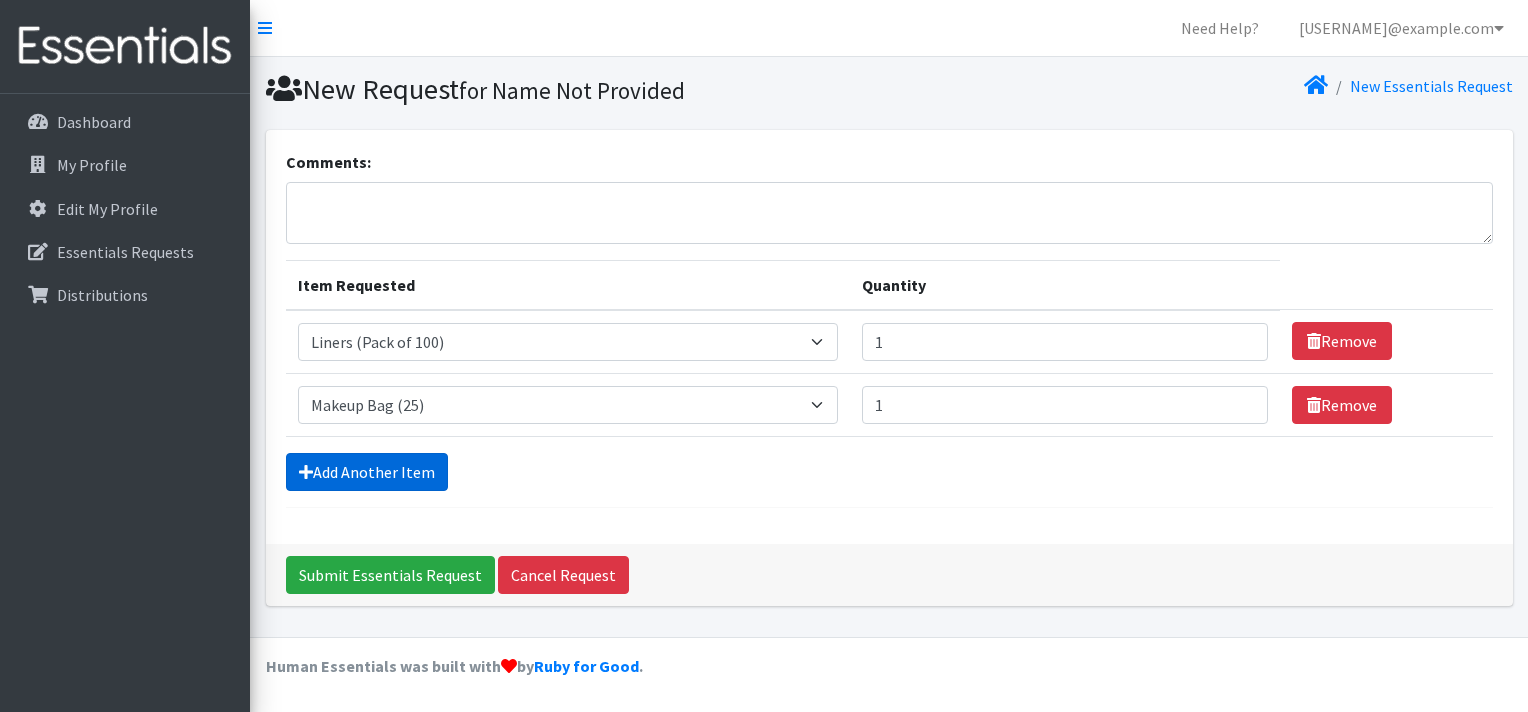 click on "Add Another Item" at bounding box center (367, 472) 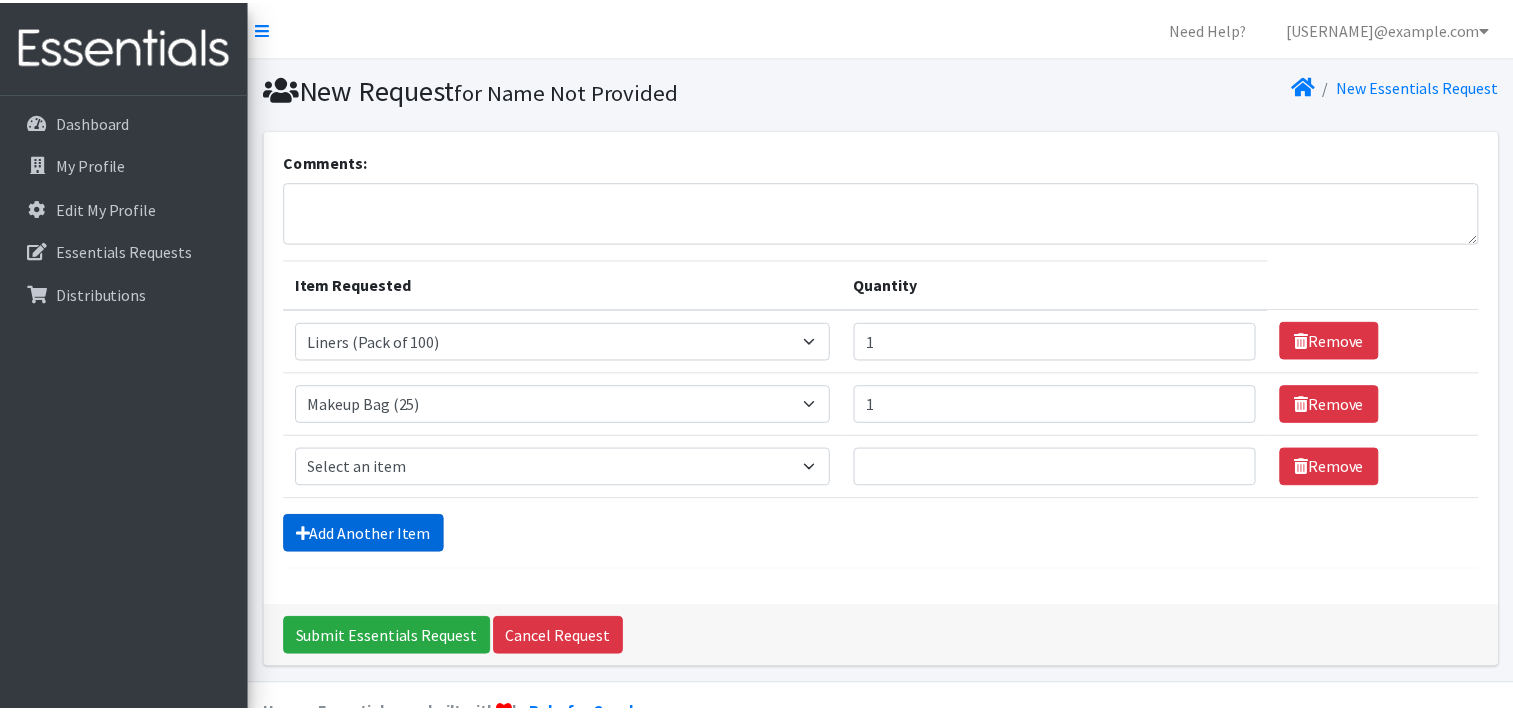 scroll, scrollTop: 44, scrollLeft: 0, axis: vertical 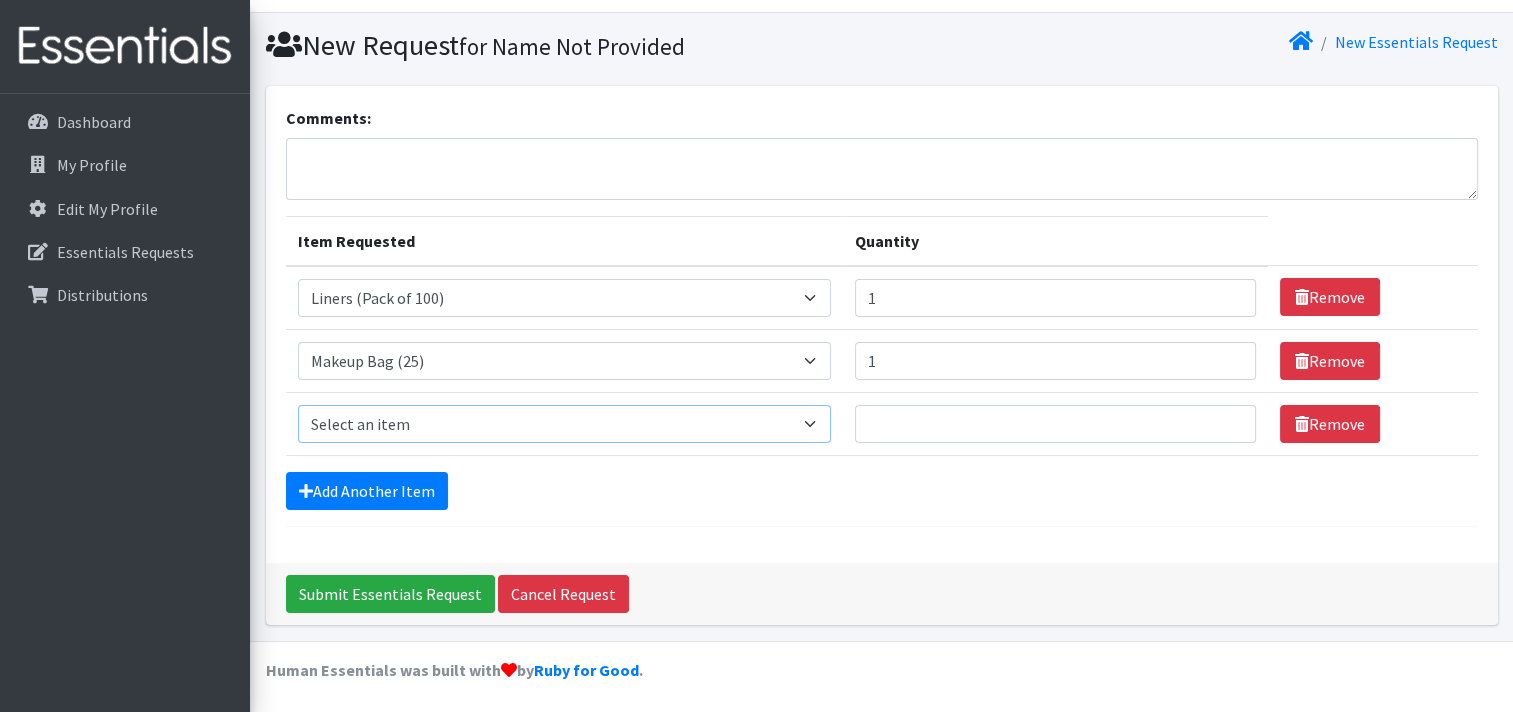 click on "Select an item
Liners (Pack of 100)
Makeup Bag (25)
Pads 1 (Pack of 25)
Pads 2 (Pack of 25)
Pads 3 (Pack of 25)
Pads 4 (Pack of 25)
Pads 5 (Pack of 25) LIMITED QUANTITIES
Tampon Regular (Pack of 25)
Tampon Super (Pack of 25)
Tampons Light (Pack of 25)" at bounding box center (564, 424) 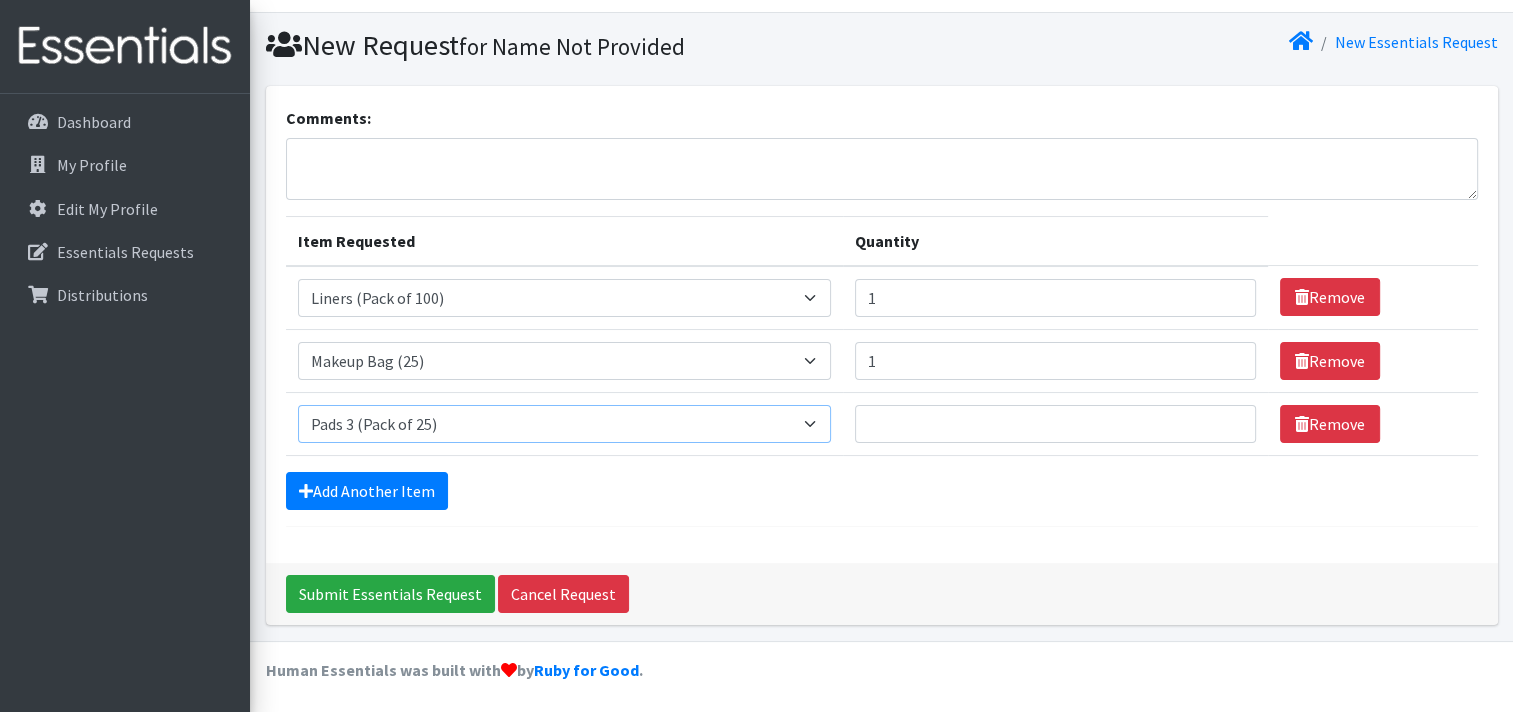 click on "Select an item
Liners (Pack of 100)
Makeup Bag (25)
Pads 1 (Pack of 25)
Pads 2 (Pack of 25)
Pads 3 (Pack of 25)
Pads 4 (Pack of 25)
Pads 5 (Pack of 25) LIMITED QUANTITIES
Tampon Regular (Pack of 25)
Tampon Super (Pack of 25)
Tampons Light (Pack of 25)" at bounding box center [564, 424] 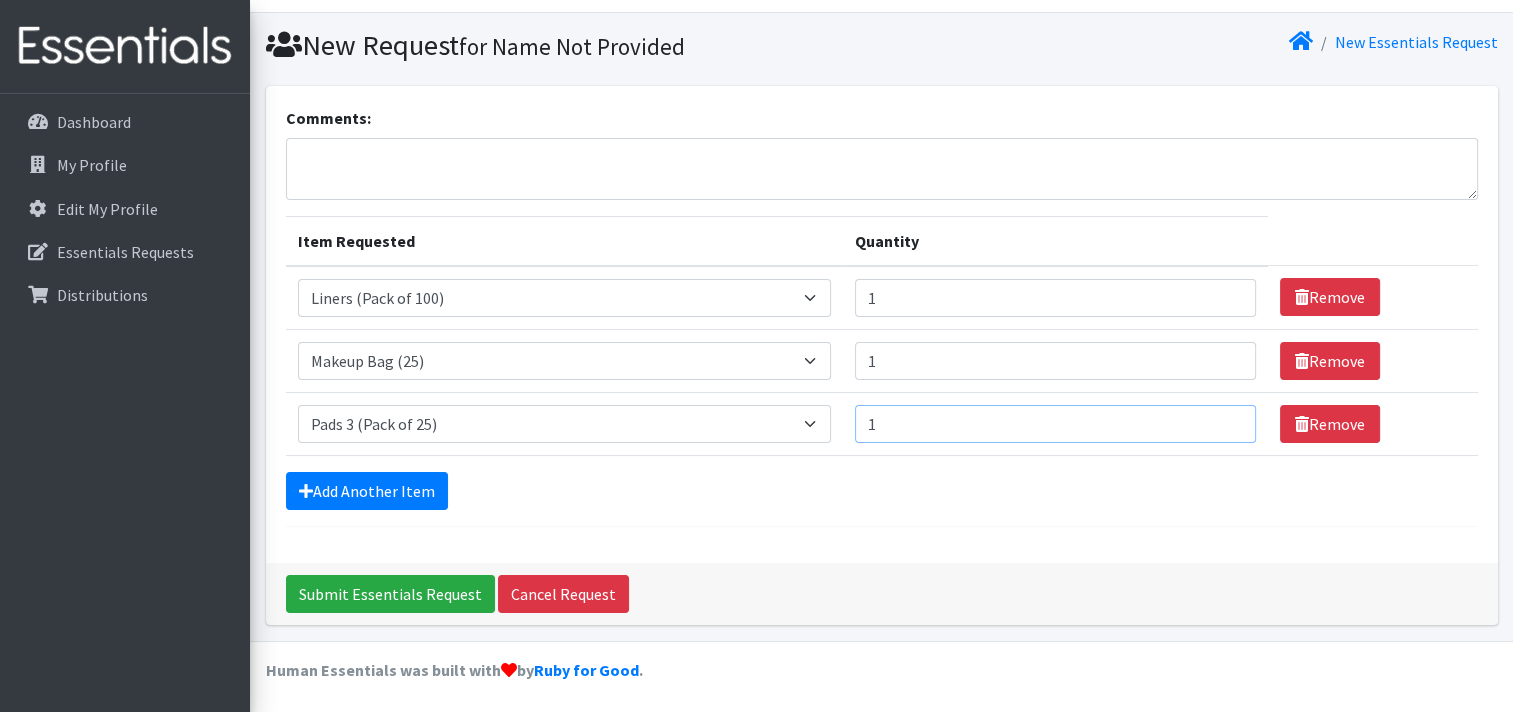 type on "1" 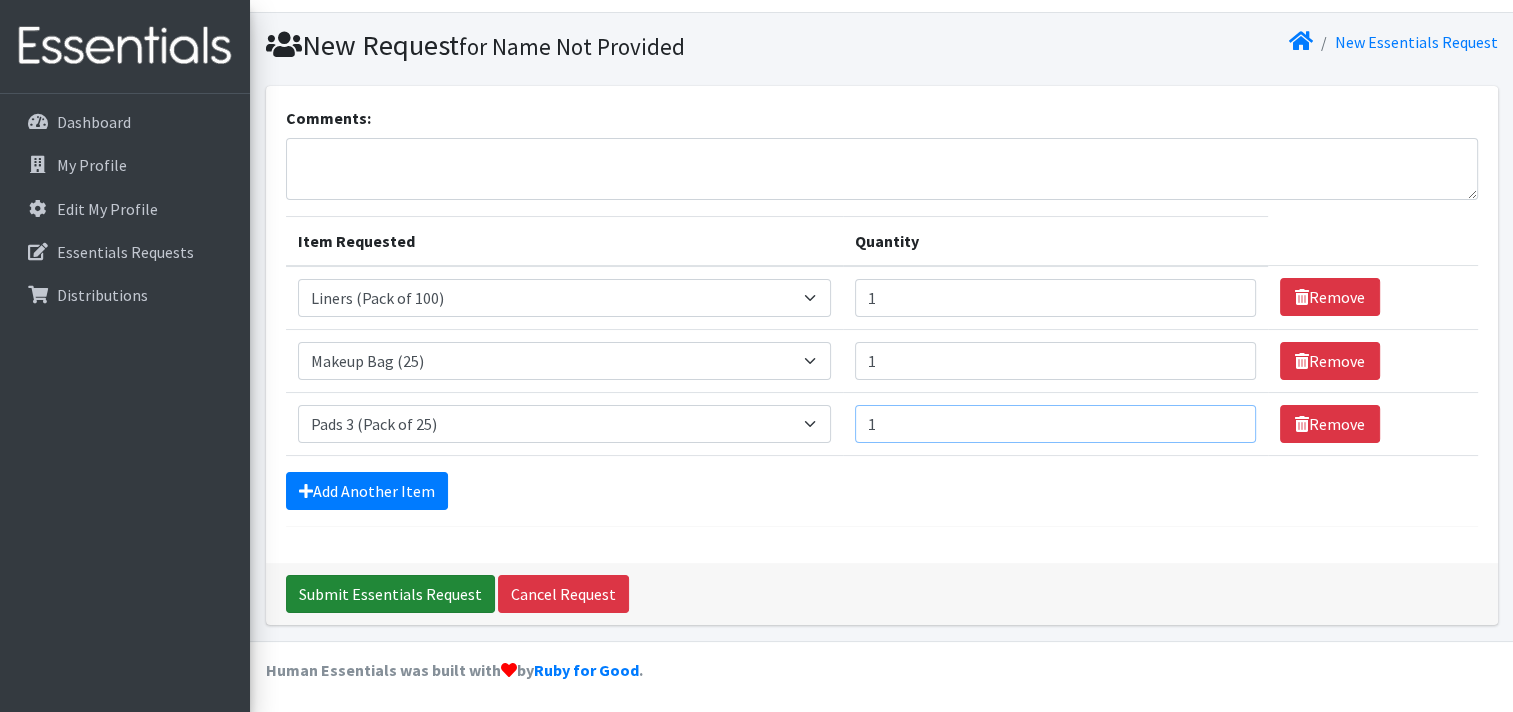 scroll, scrollTop: 0, scrollLeft: 0, axis: both 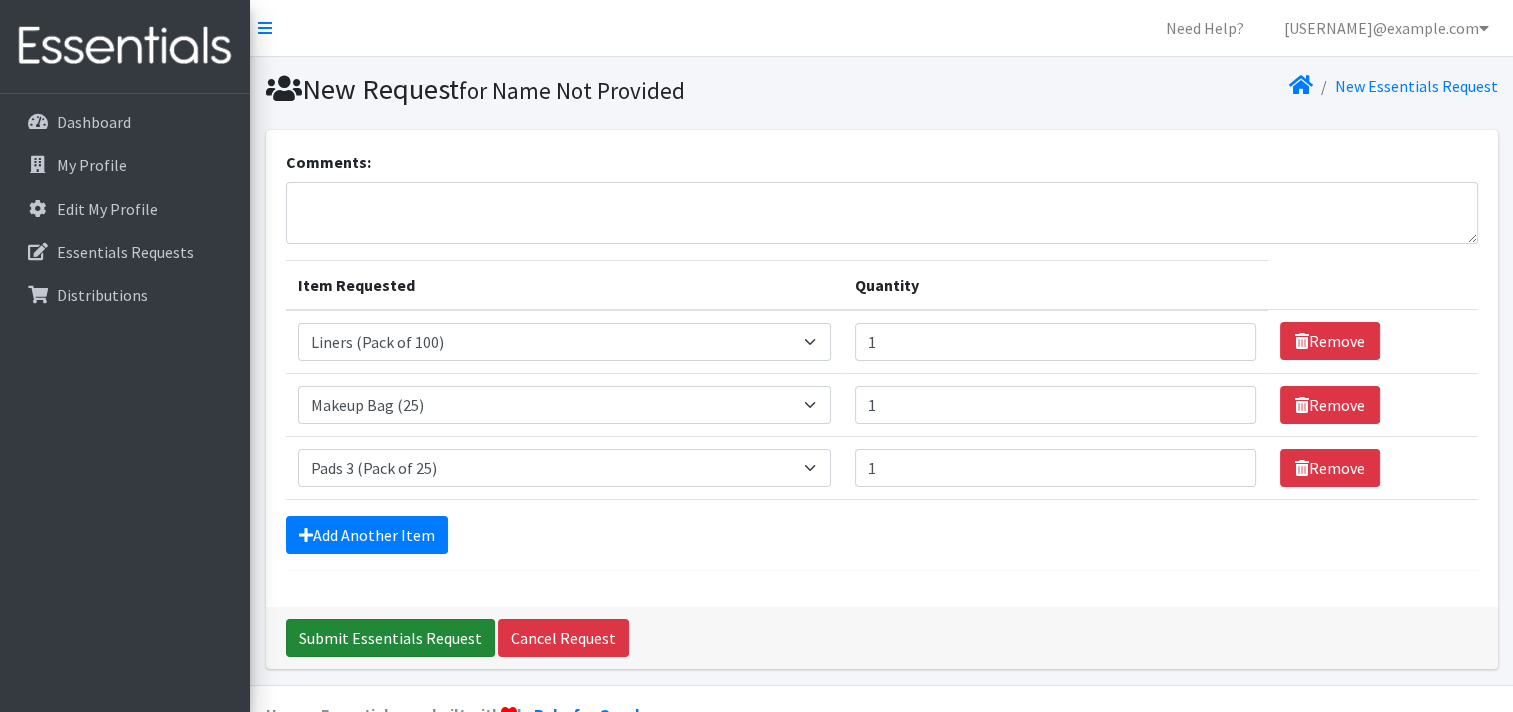 click on "Submit Essentials Request" at bounding box center [390, 638] 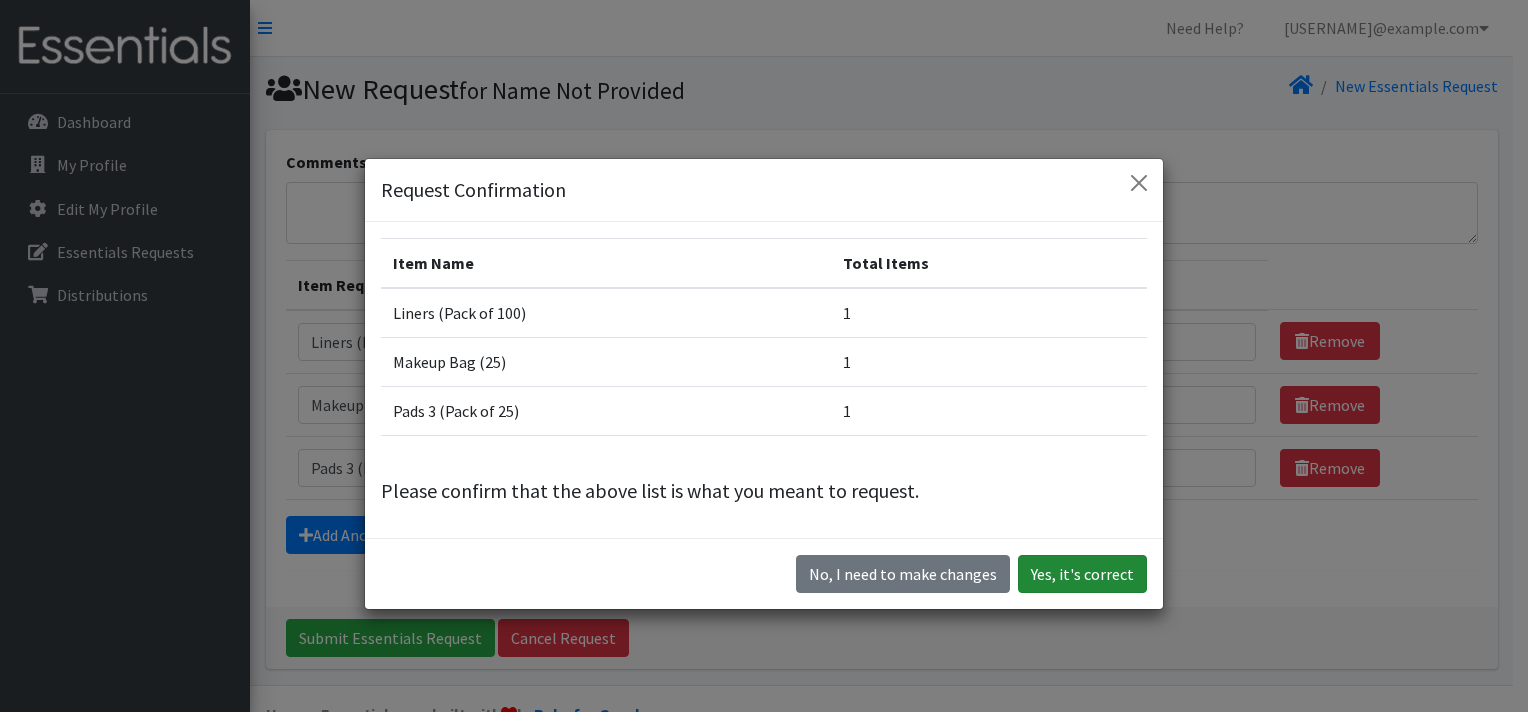 click on "Yes, it's correct" at bounding box center (1082, 574) 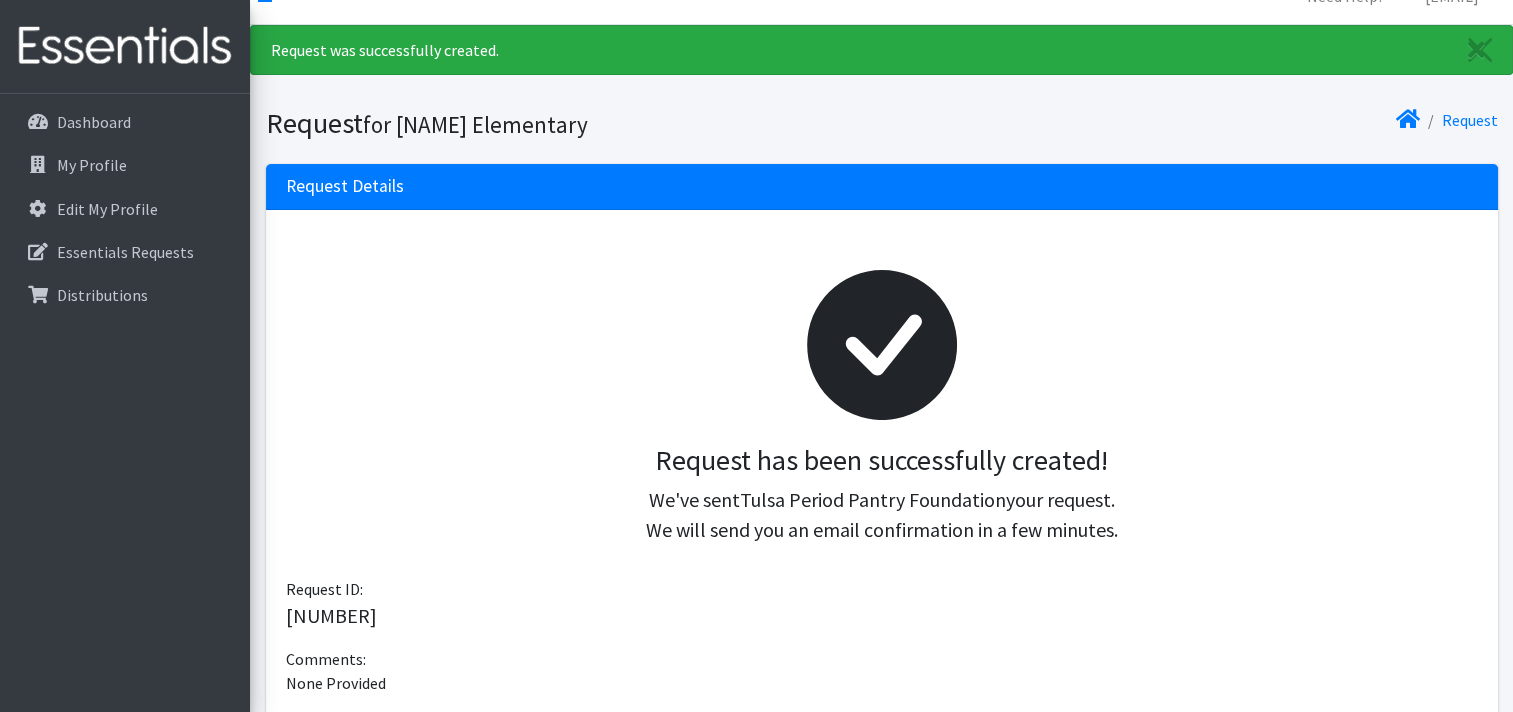scroll, scrollTop: 0, scrollLeft: 0, axis: both 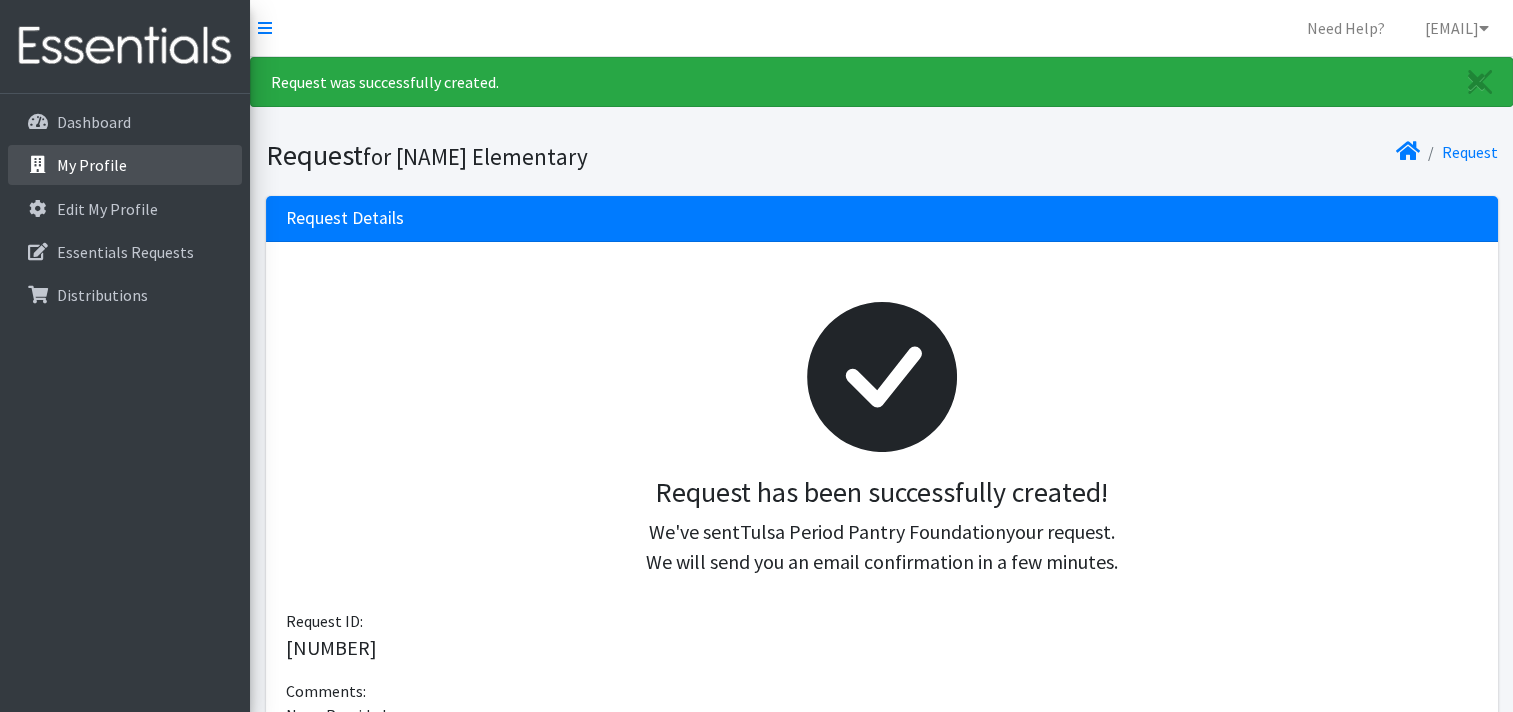 click on "My Profile" at bounding box center (92, 165) 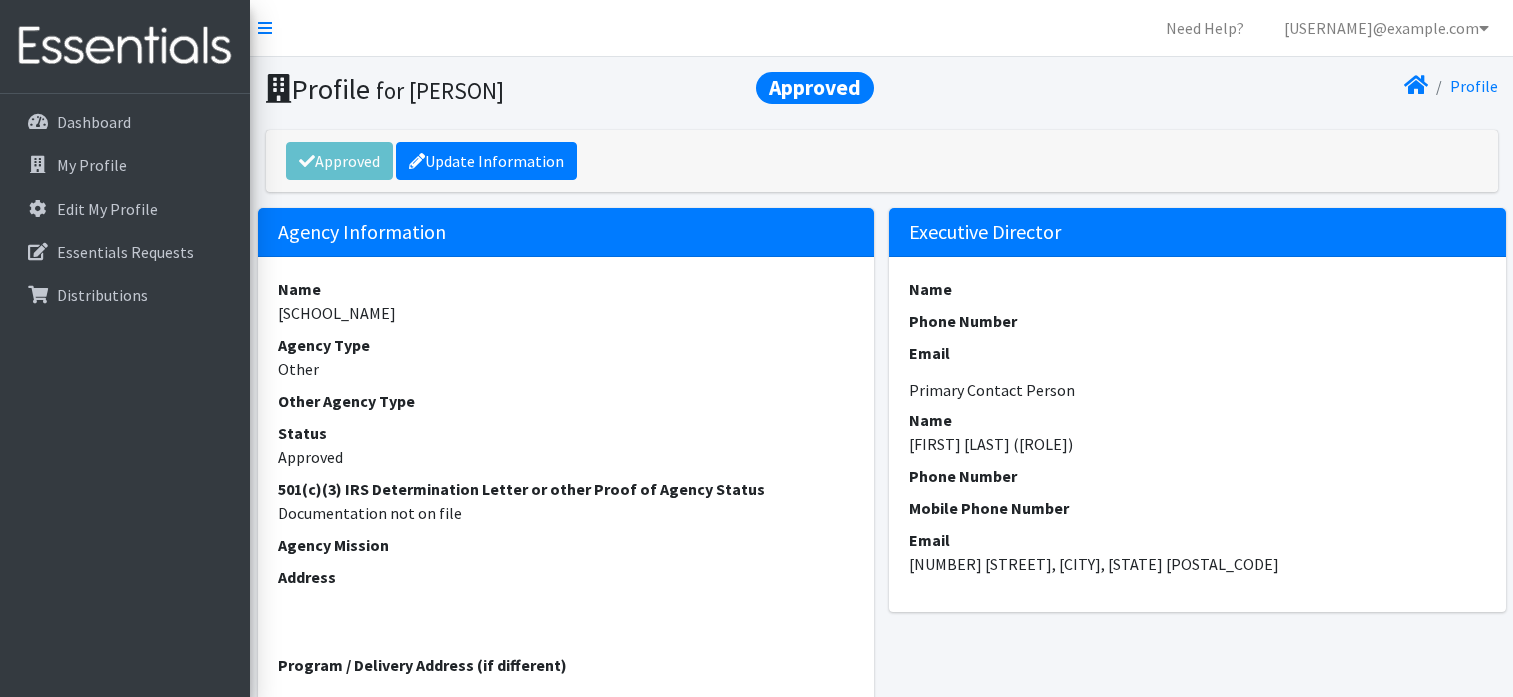 scroll, scrollTop: 0, scrollLeft: 0, axis: both 